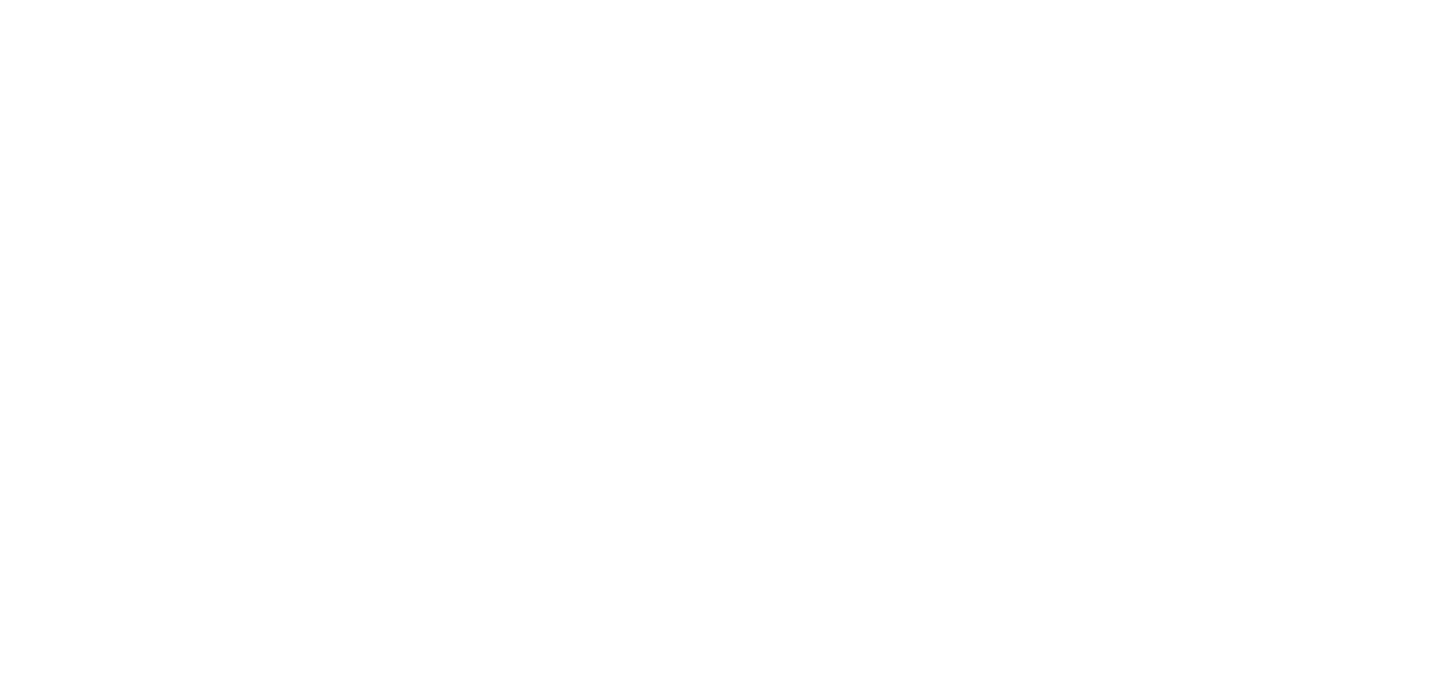 scroll, scrollTop: 0, scrollLeft: 0, axis: both 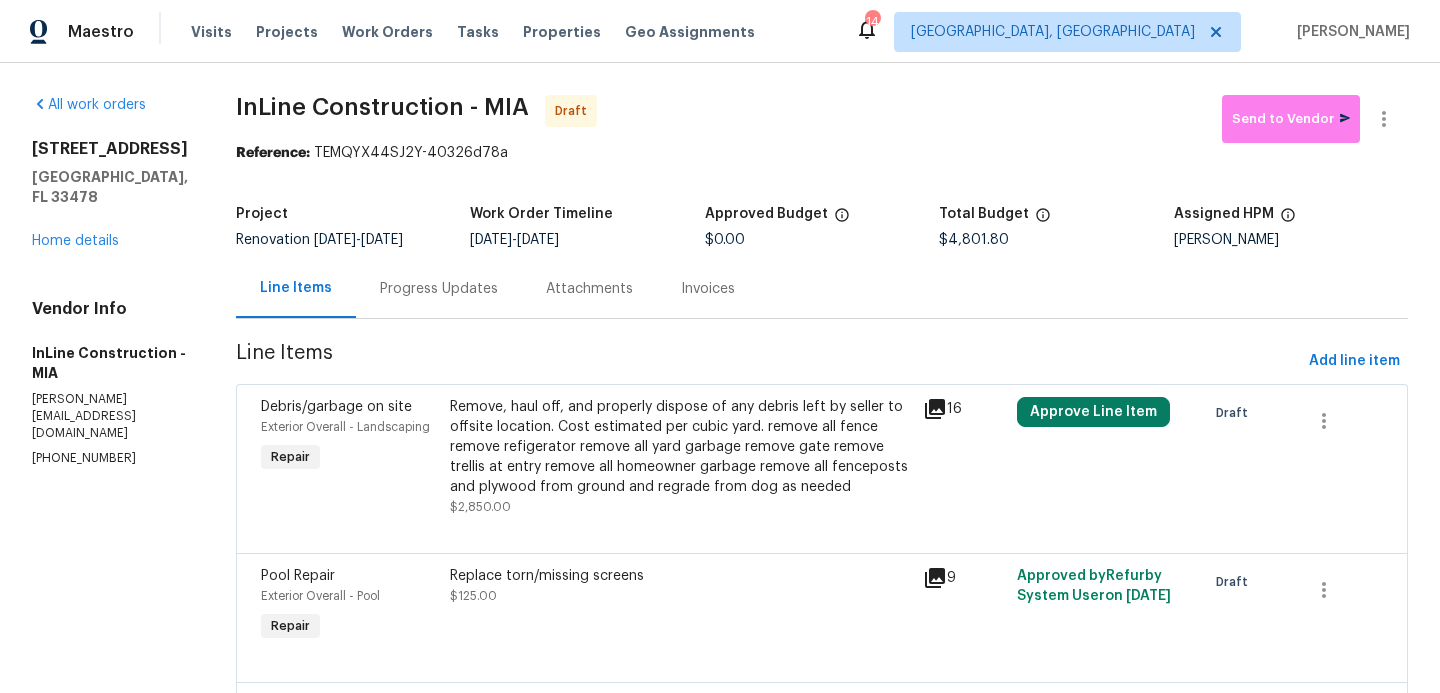 click on "[STREET_ADDRESS]" at bounding box center (110, 149) 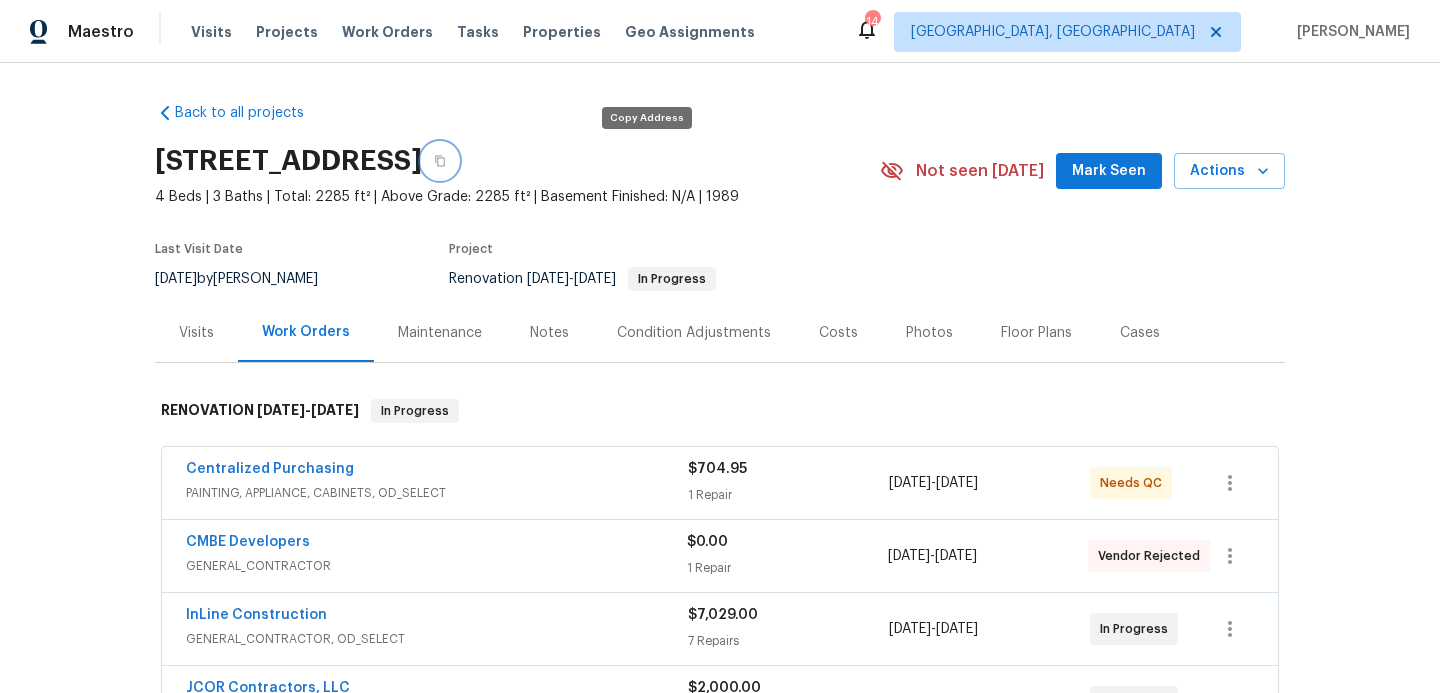 click 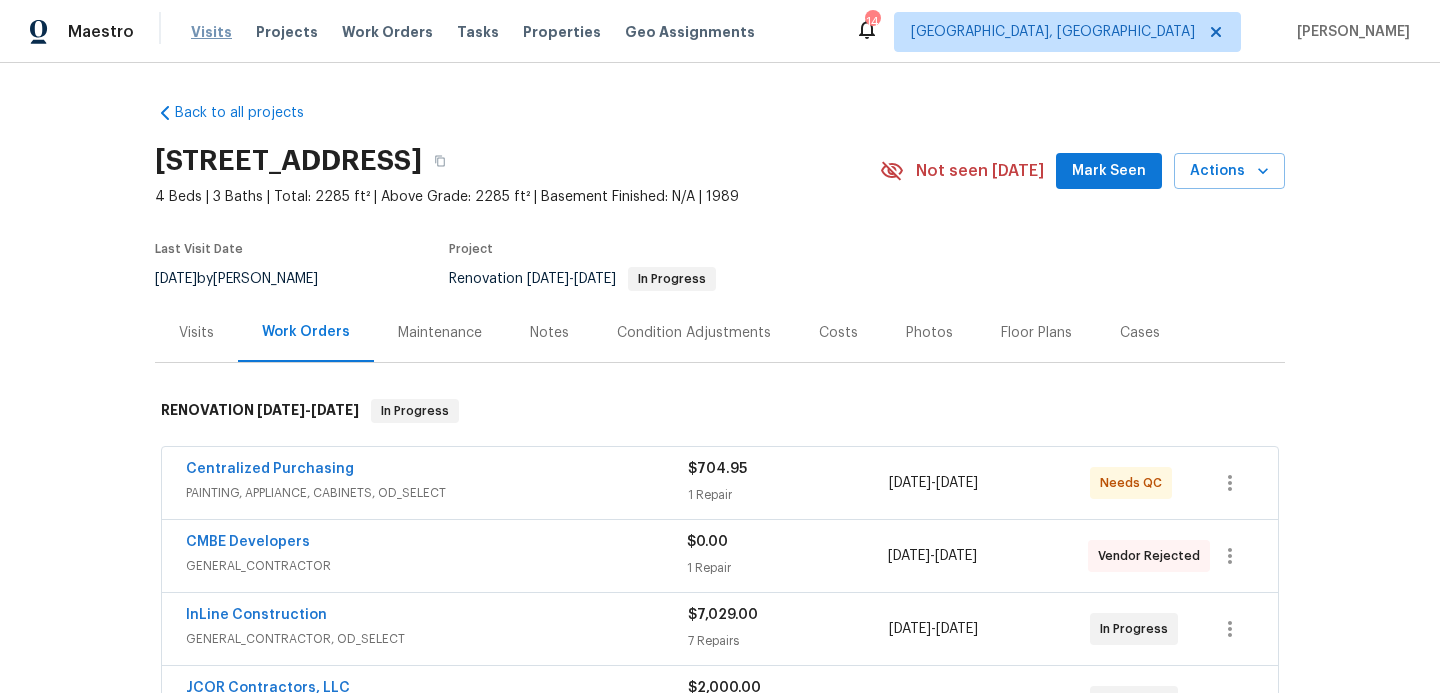 click on "Visits" at bounding box center (211, 32) 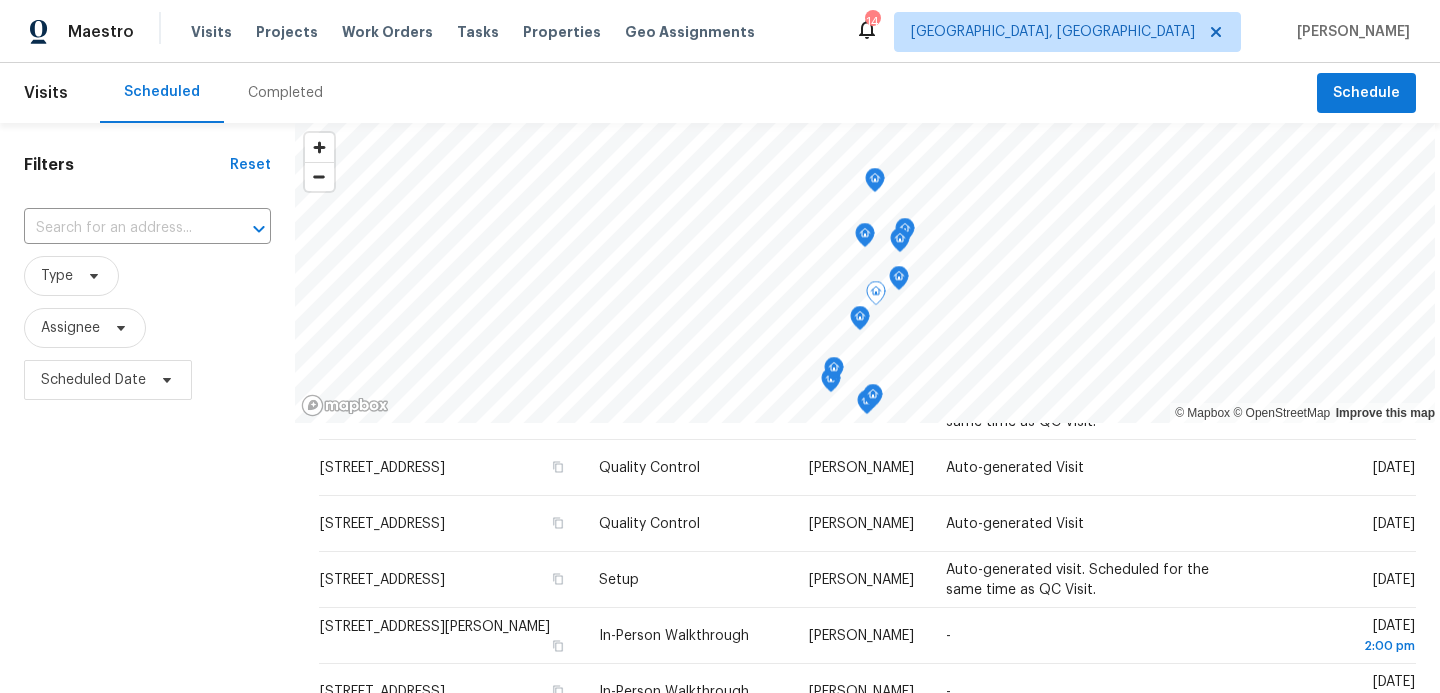 scroll, scrollTop: 1352, scrollLeft: 0, axis: vertical 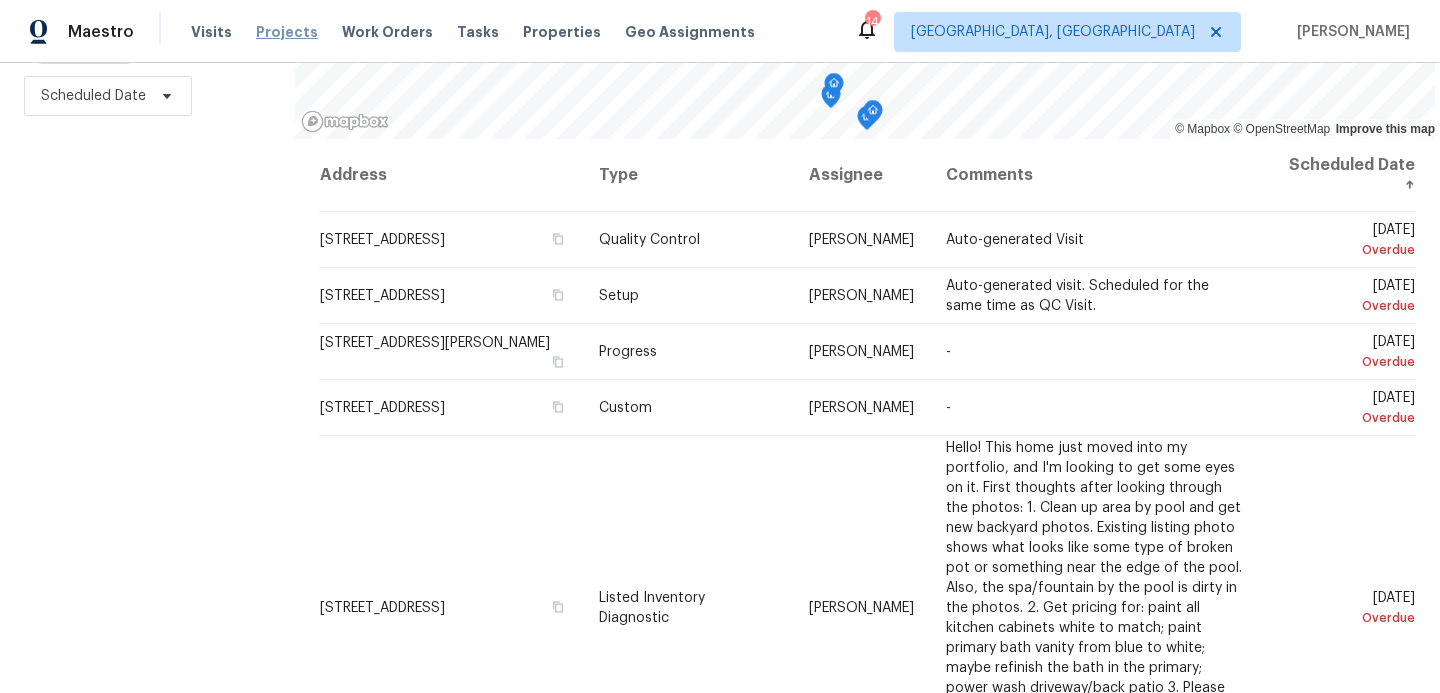 click on "Projects" at bounding box center [287, 32] 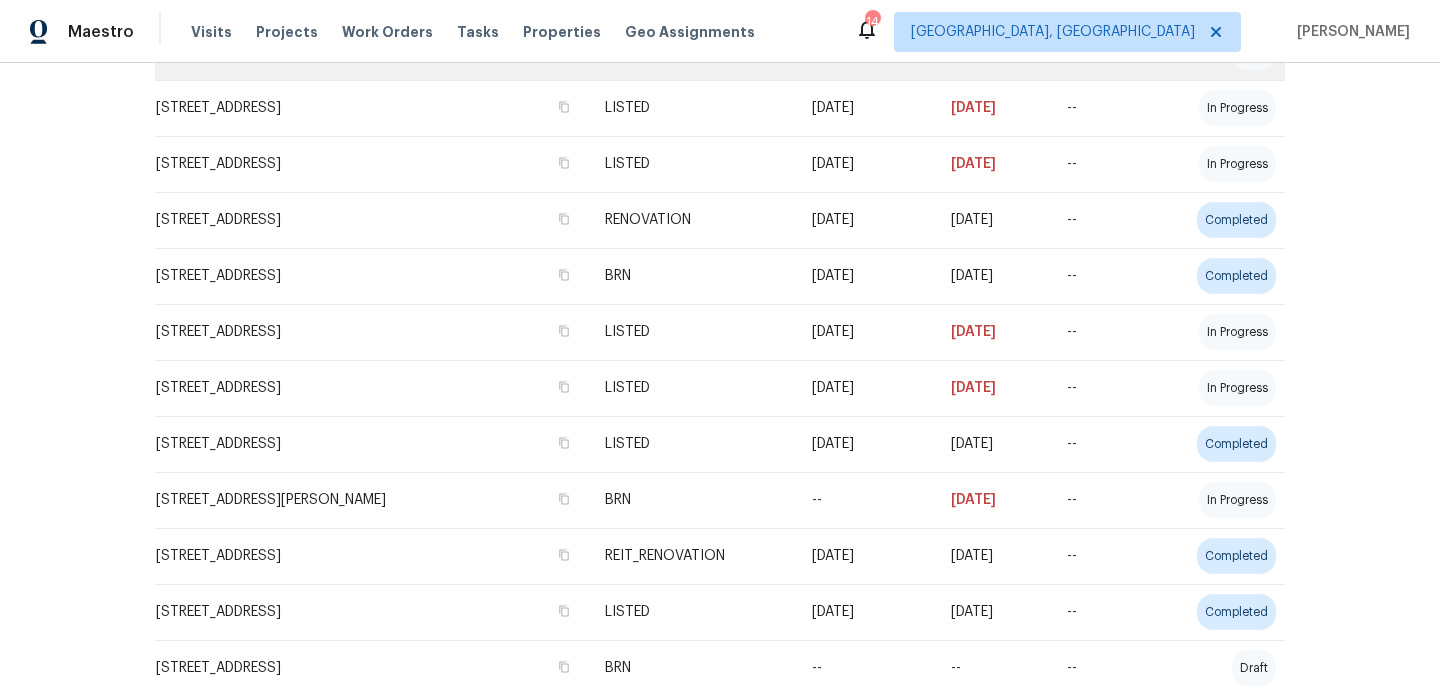 scroll, scrollTop: 0, scrollLeft: 0, axis: both 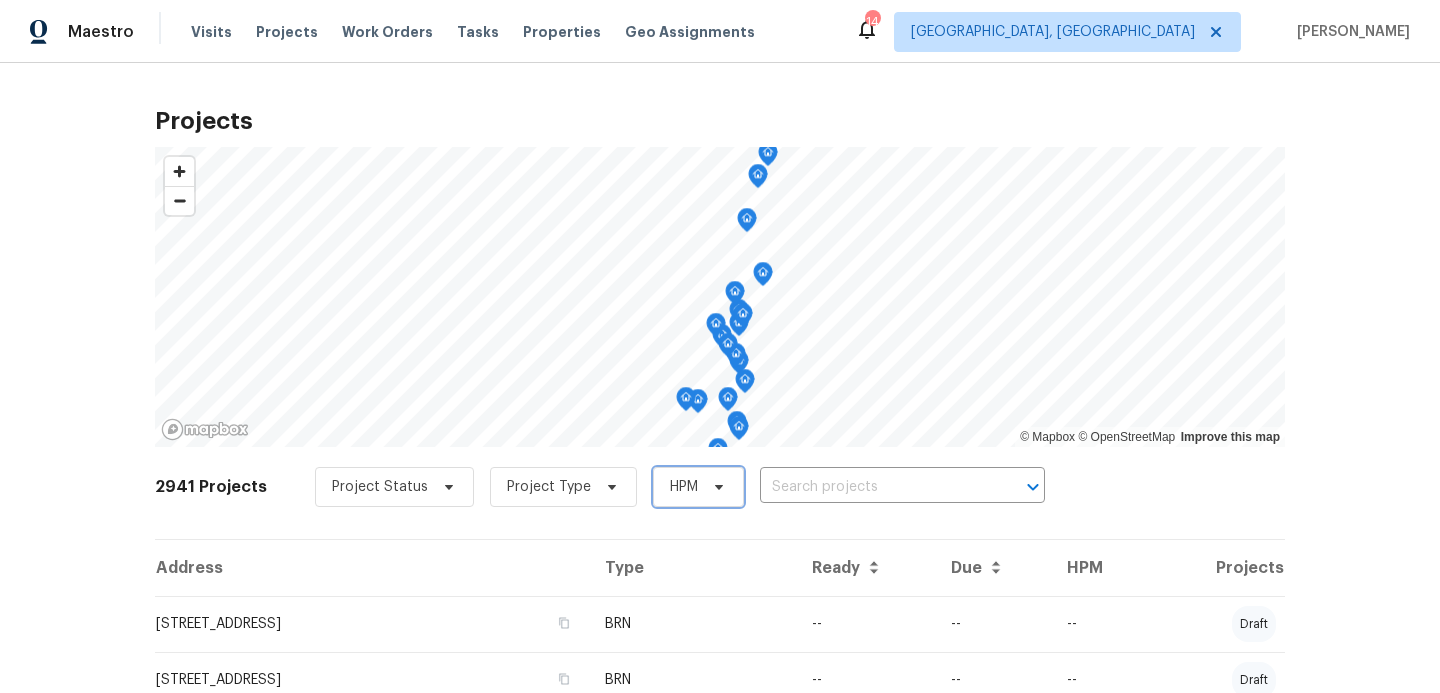click at bounding box center [716, 487] 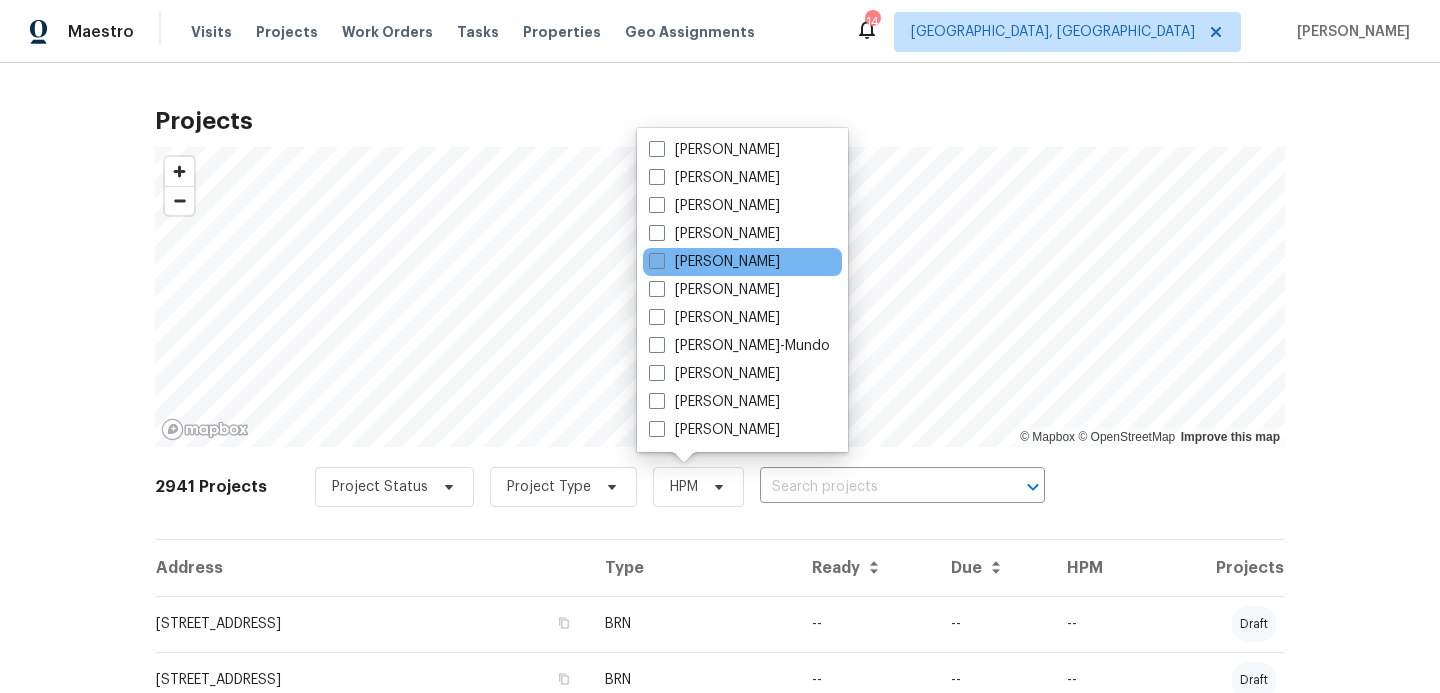 click at bounding box center (657, 261) 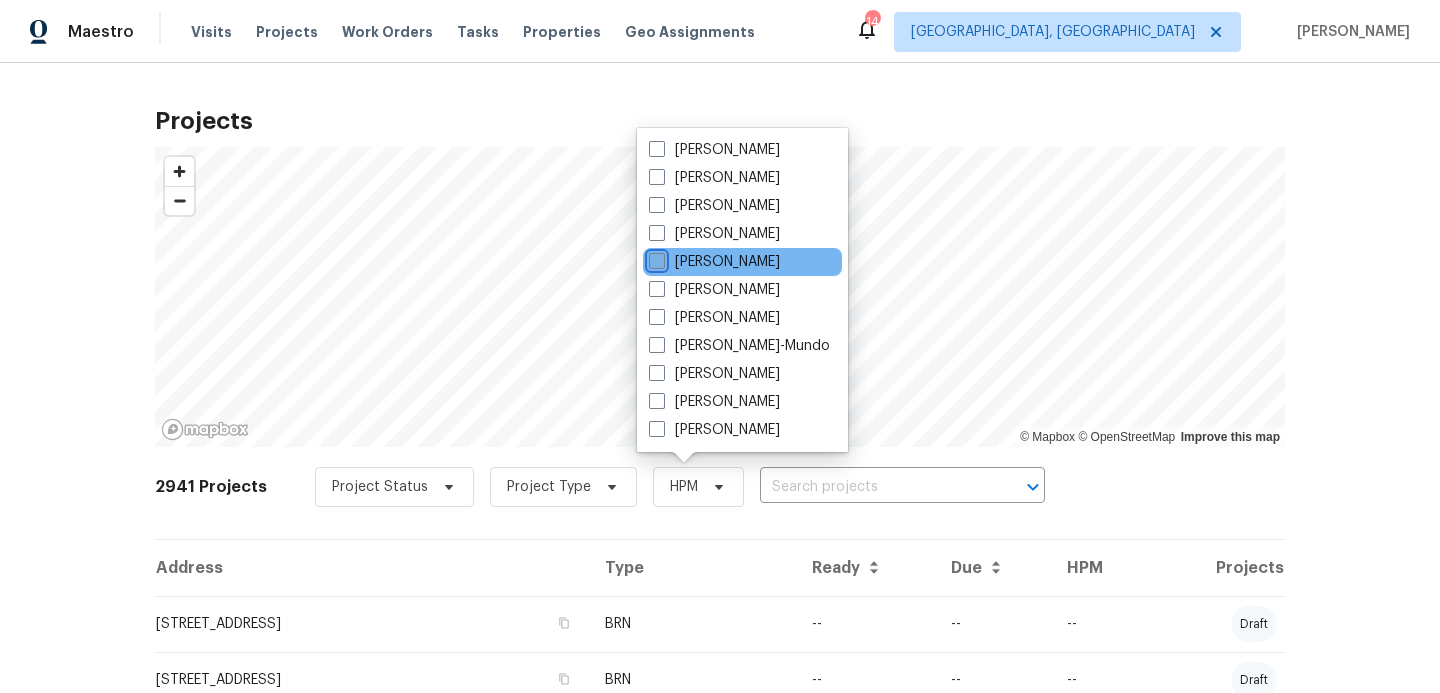 click on "[PERSON_NAME]" at bounding box center (655, 258) 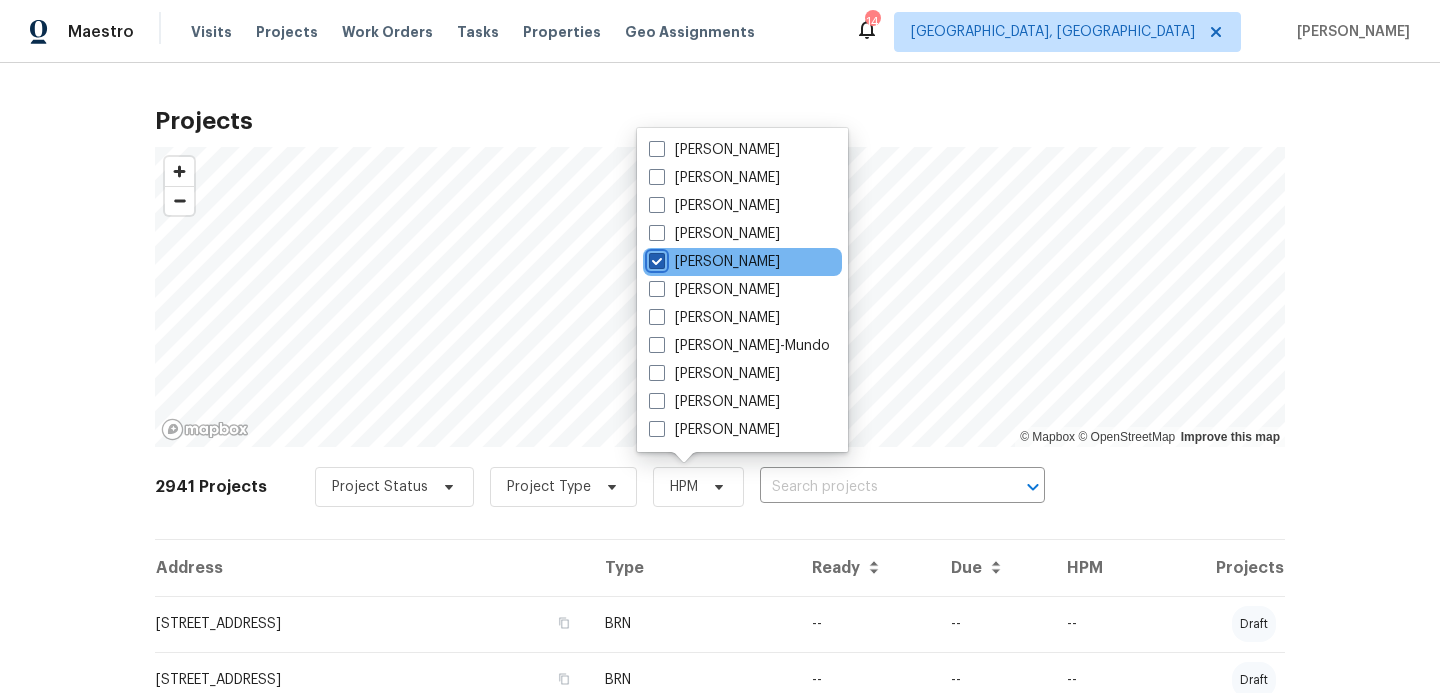 checkbox on "true" 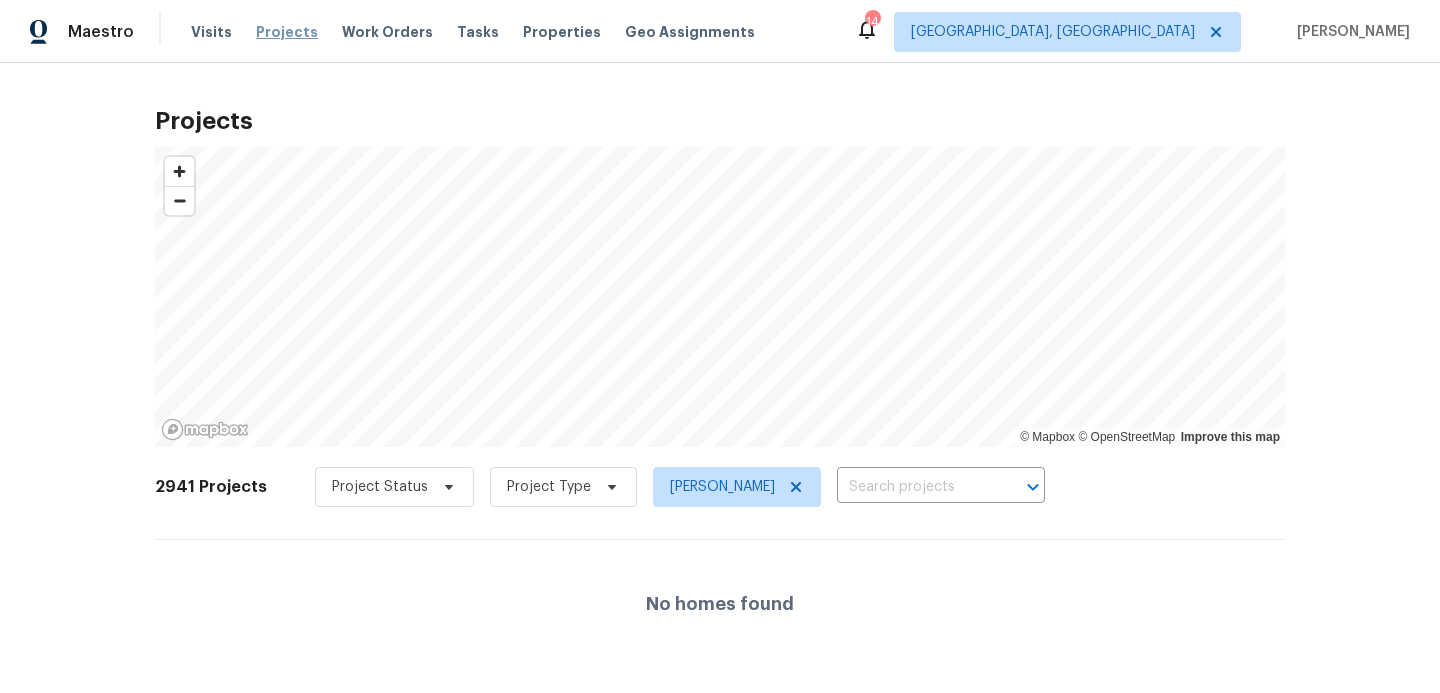 click on "Projects" at bounding box center [287, 32] 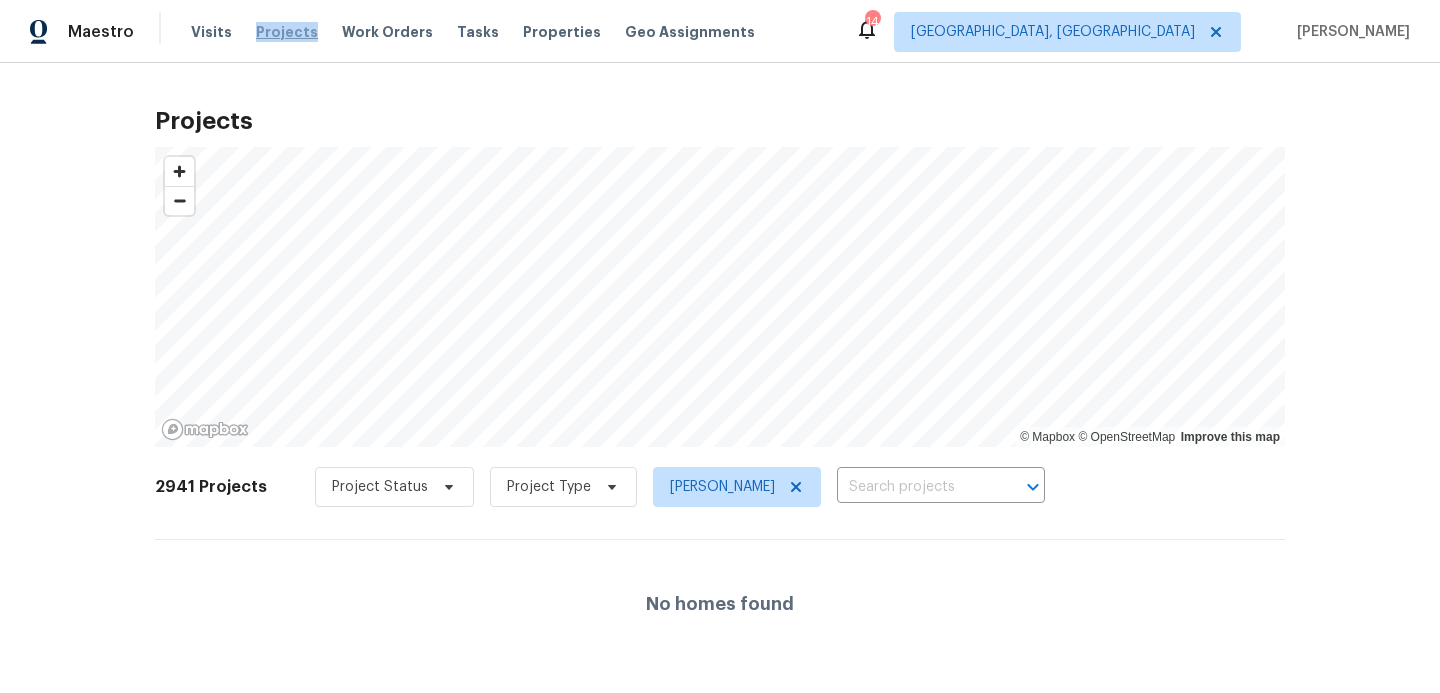 click on "Projects" at bounding box center (287, 32) 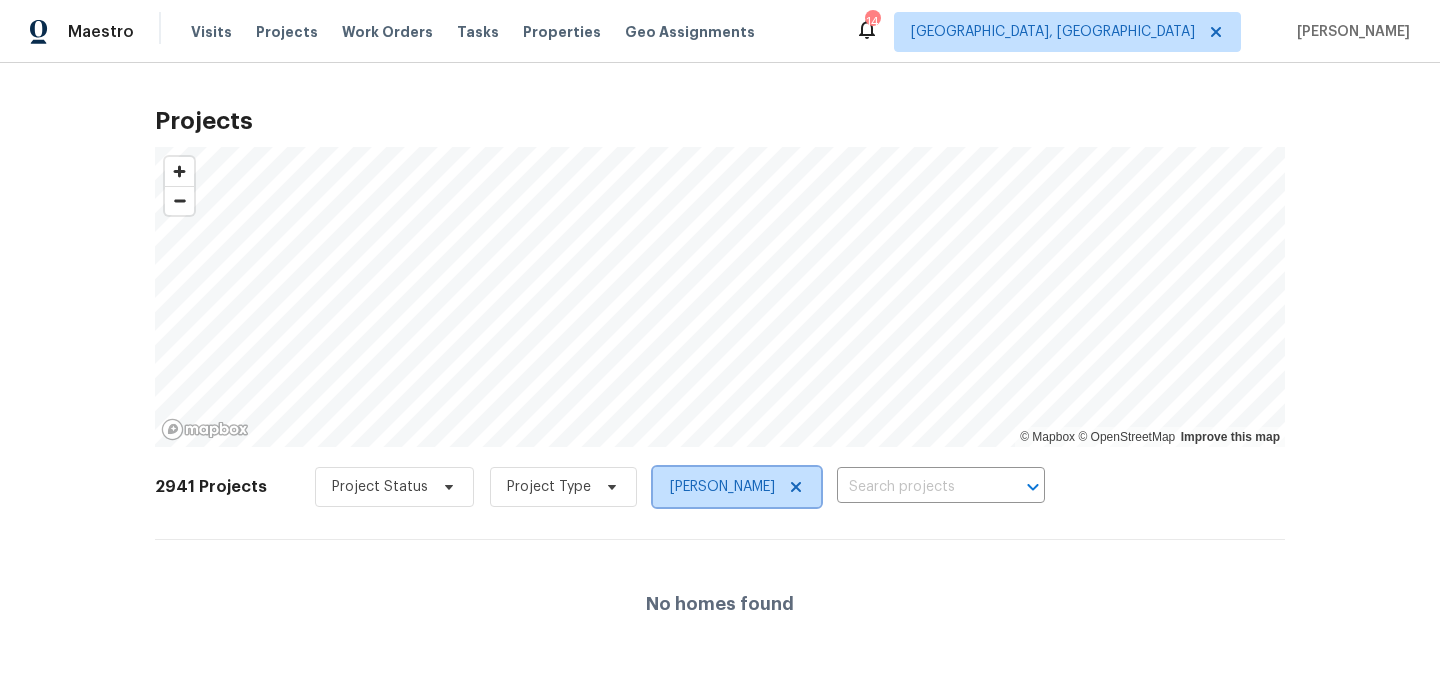 click 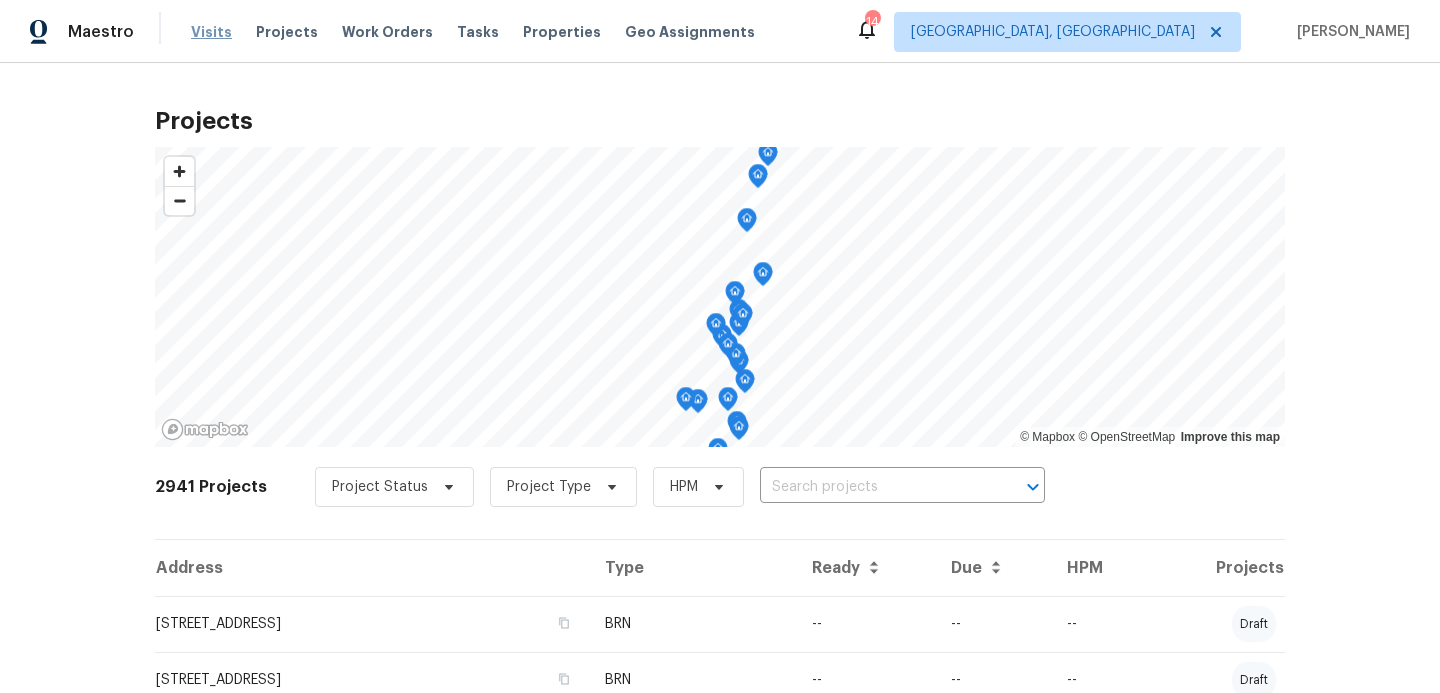 click on "Visits" at bounding box center [211, 32] 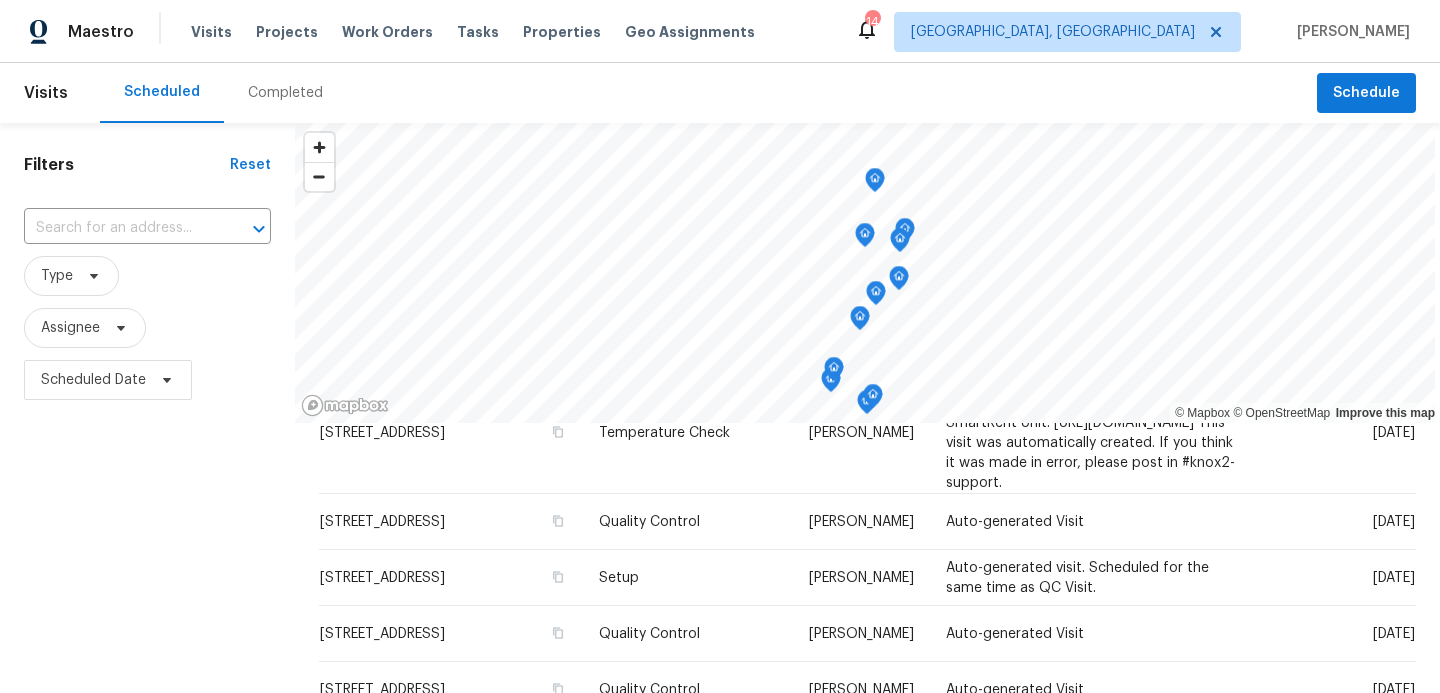 scroll, scrollTop: 1352, scrollLeft: 0, axis: vertical 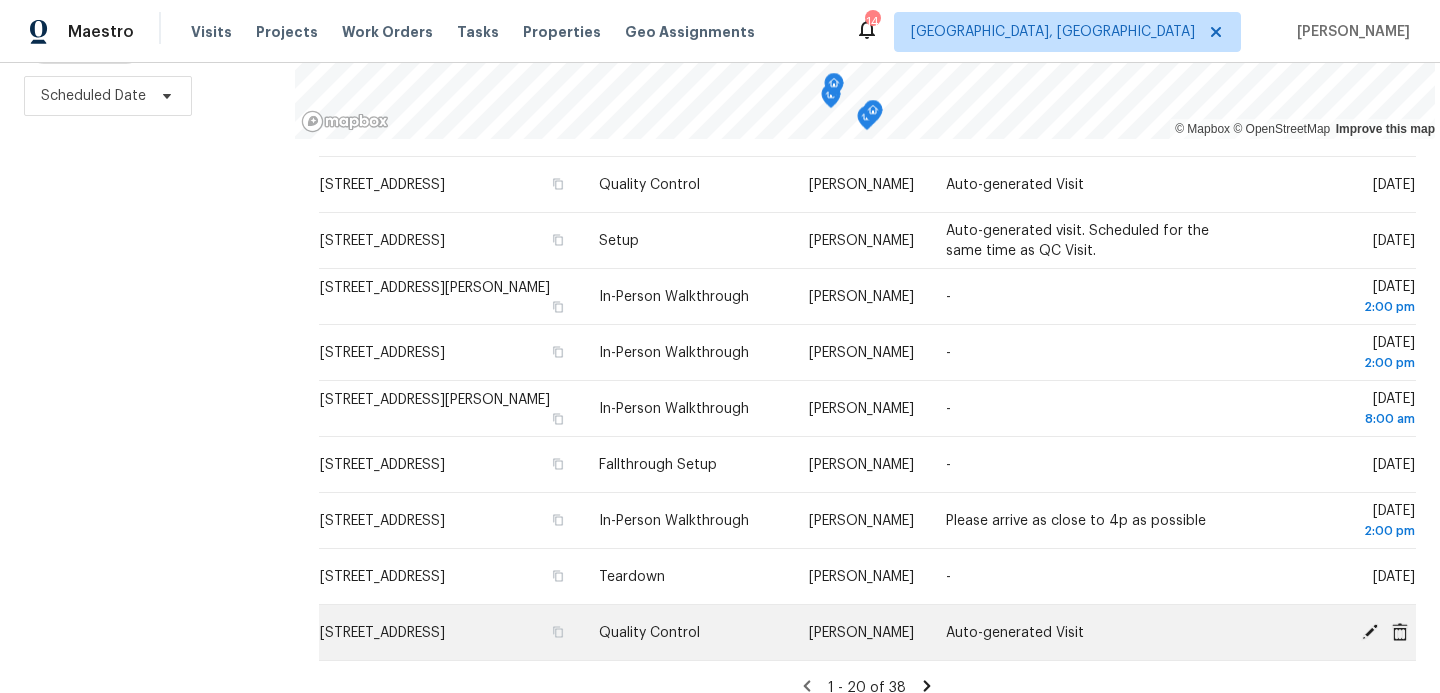 click on "[STREET_ADDRESS]" at bounding box center [382, 633] 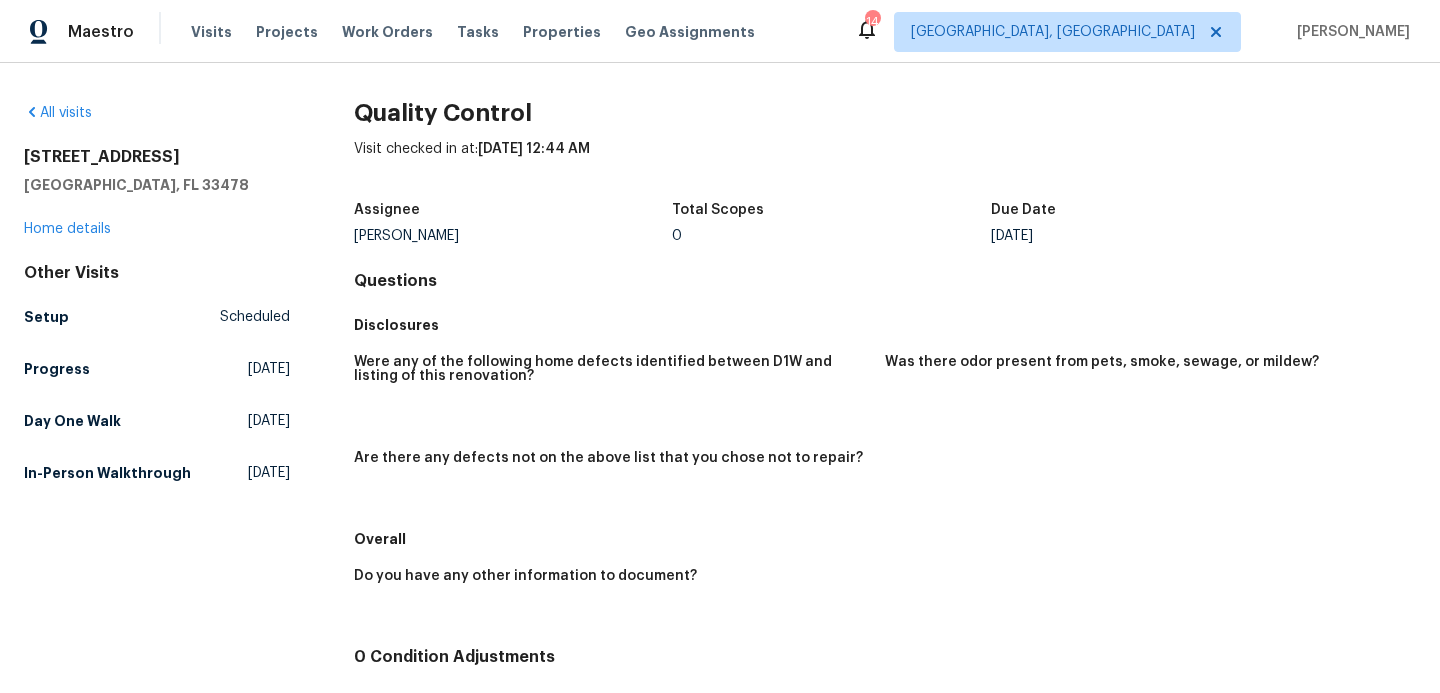 click on "[STREET_ADDRESS]" at bounding box center (157, 157) 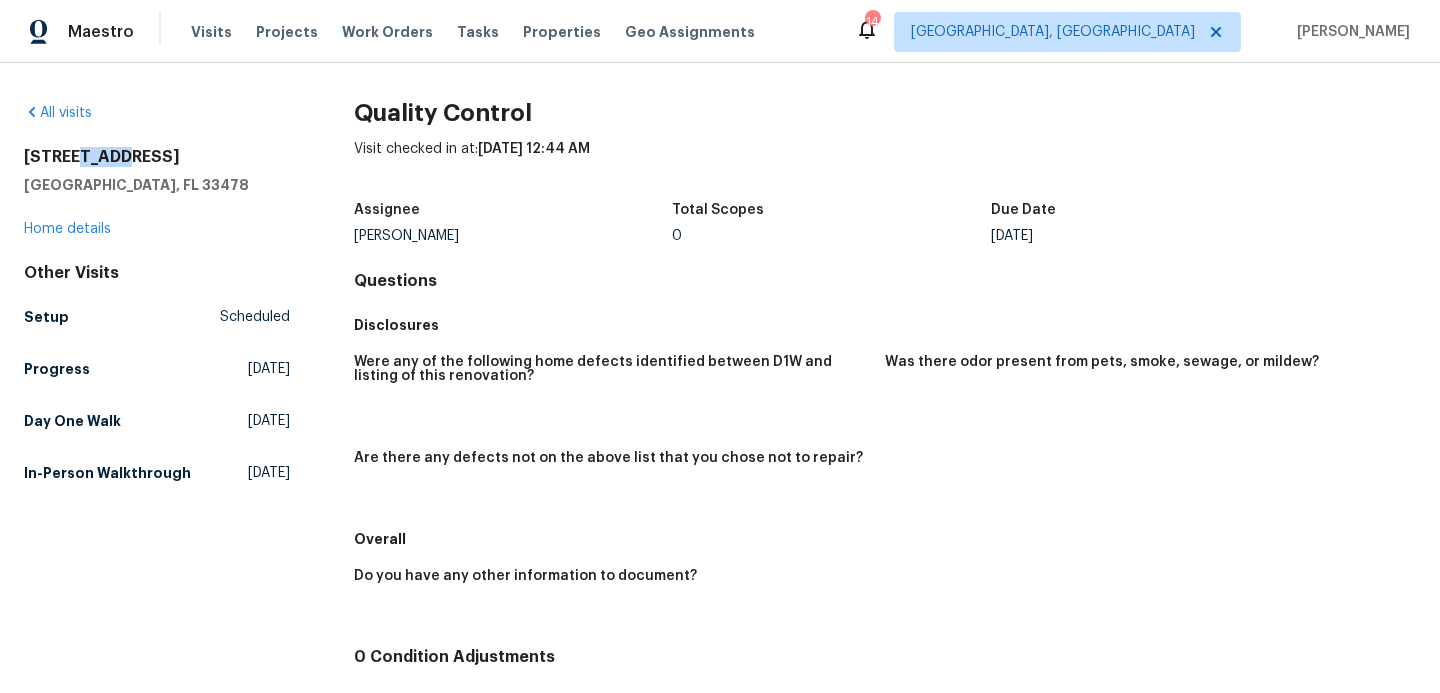 click on "[STREET_ADDRESS]" at bounding box center (157, 157) 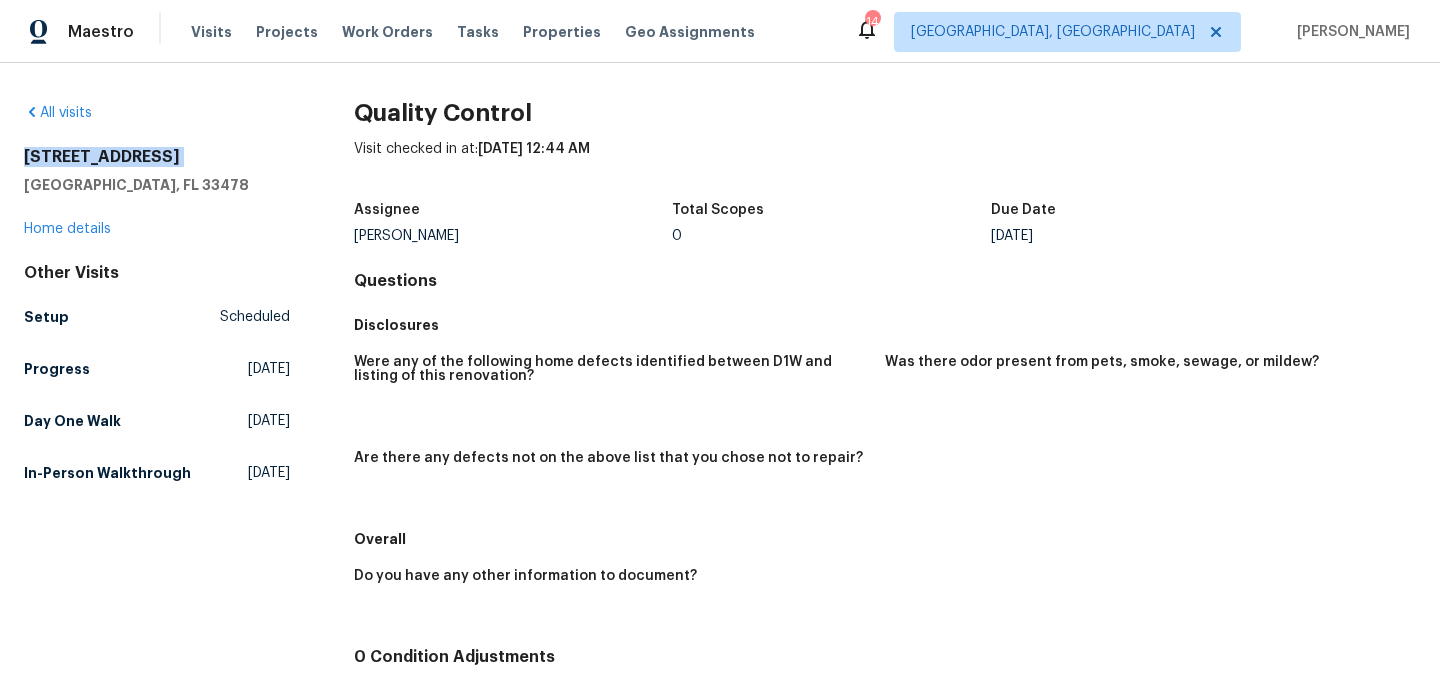 click on "[STREET_ADDRESS]" at bounding box center (157, 157) 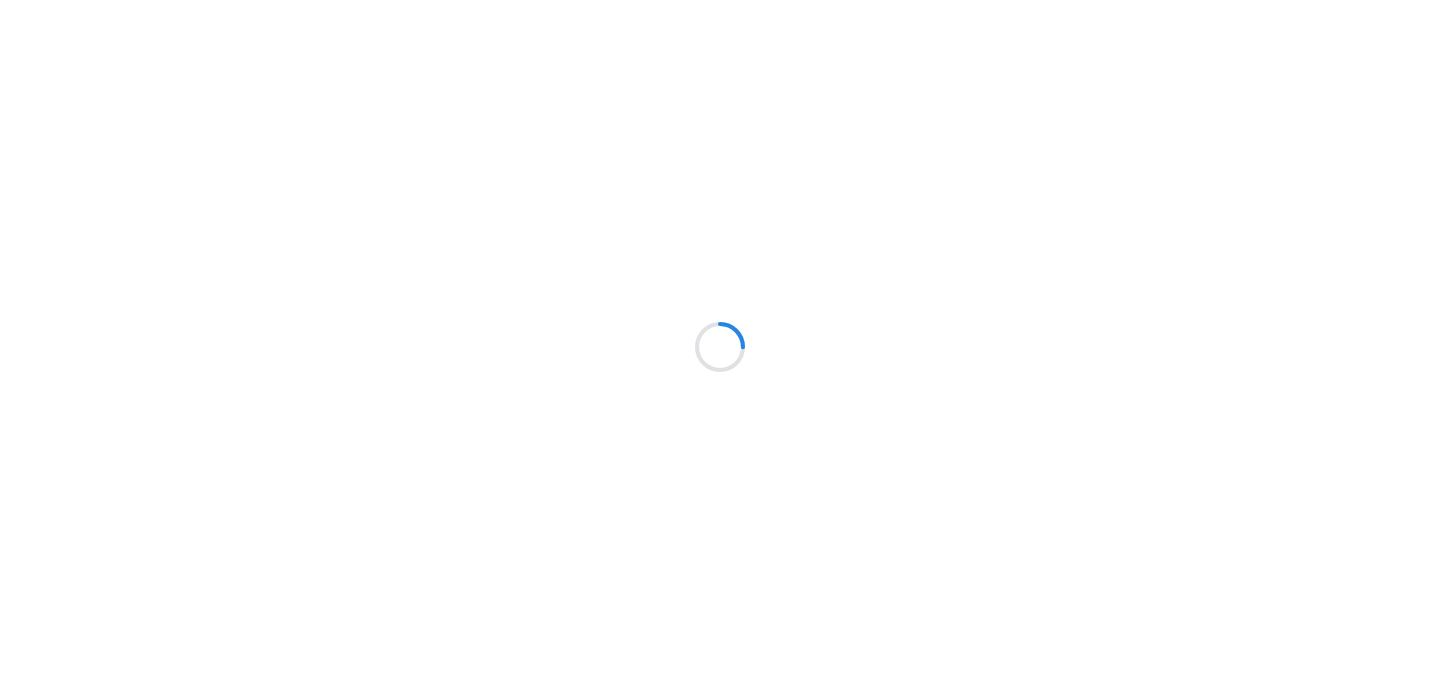 scroll, scrollTop: 0, scrollLeft: 0, axis: both 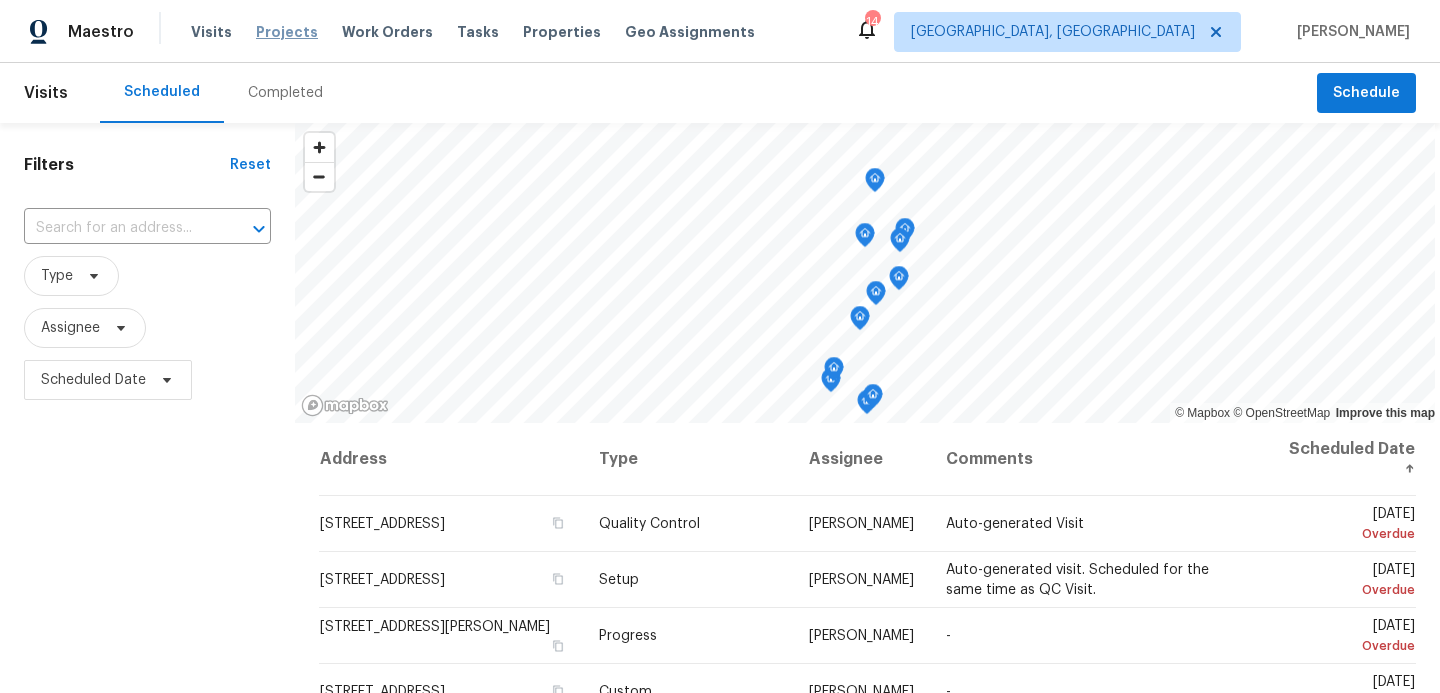 click on "Projects" at bounding box center [287, 32] 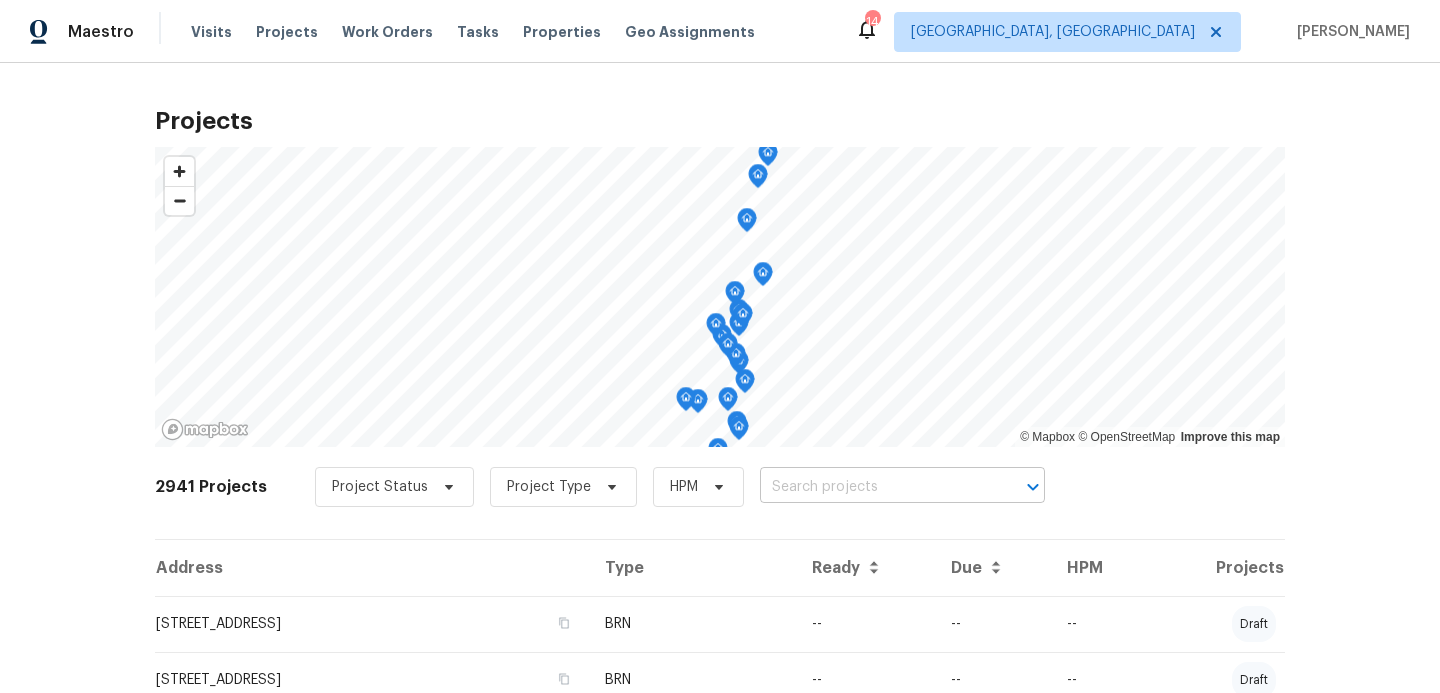 click at bounding box center (874, 487) 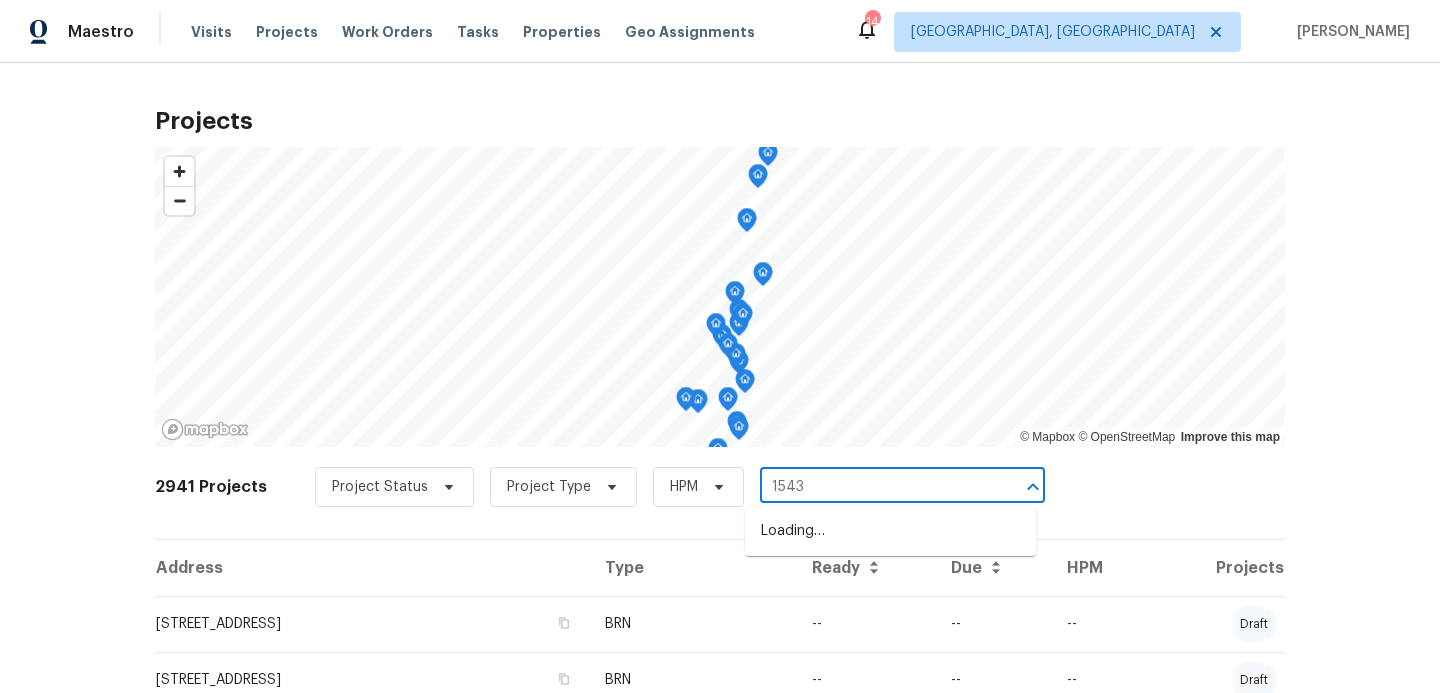 type on "15431" 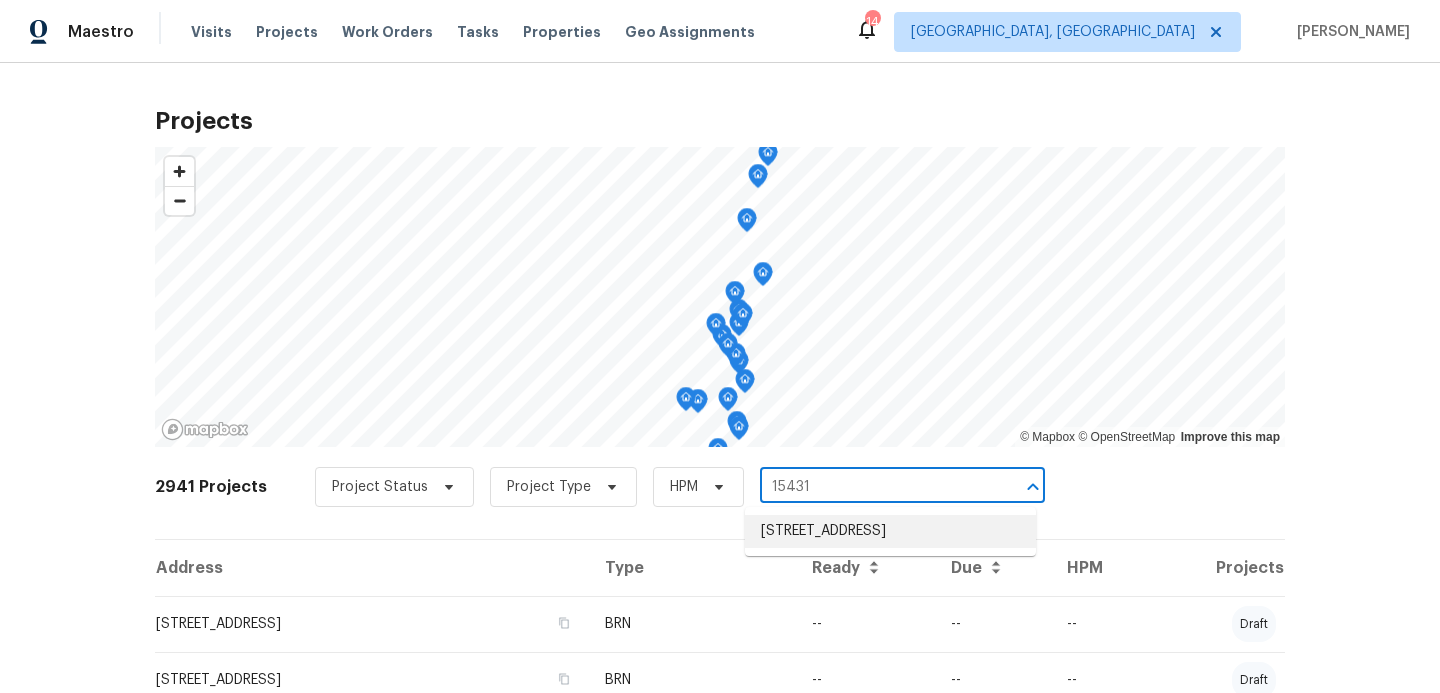 click on "[STREET_ADDRESS]" at bounding box center (890, 531) 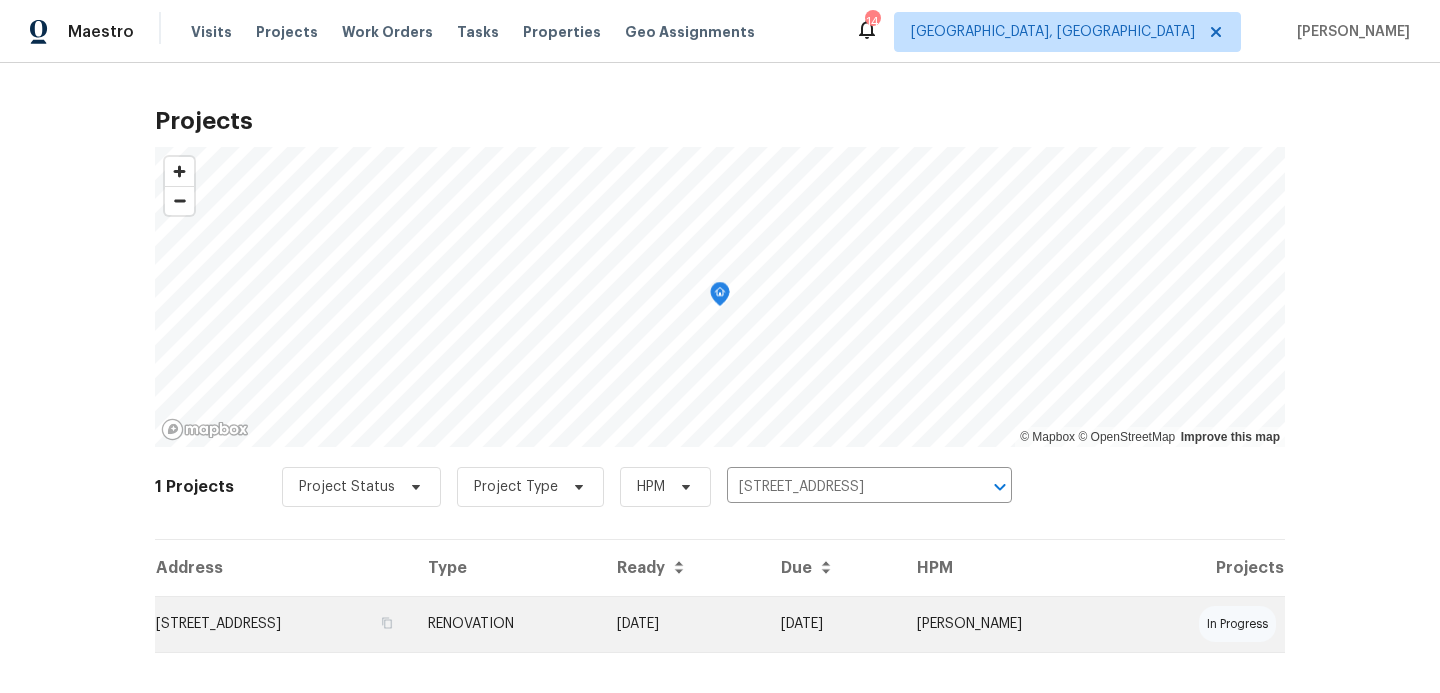 click on "RENOVATION" at bounding box center (506, 624) 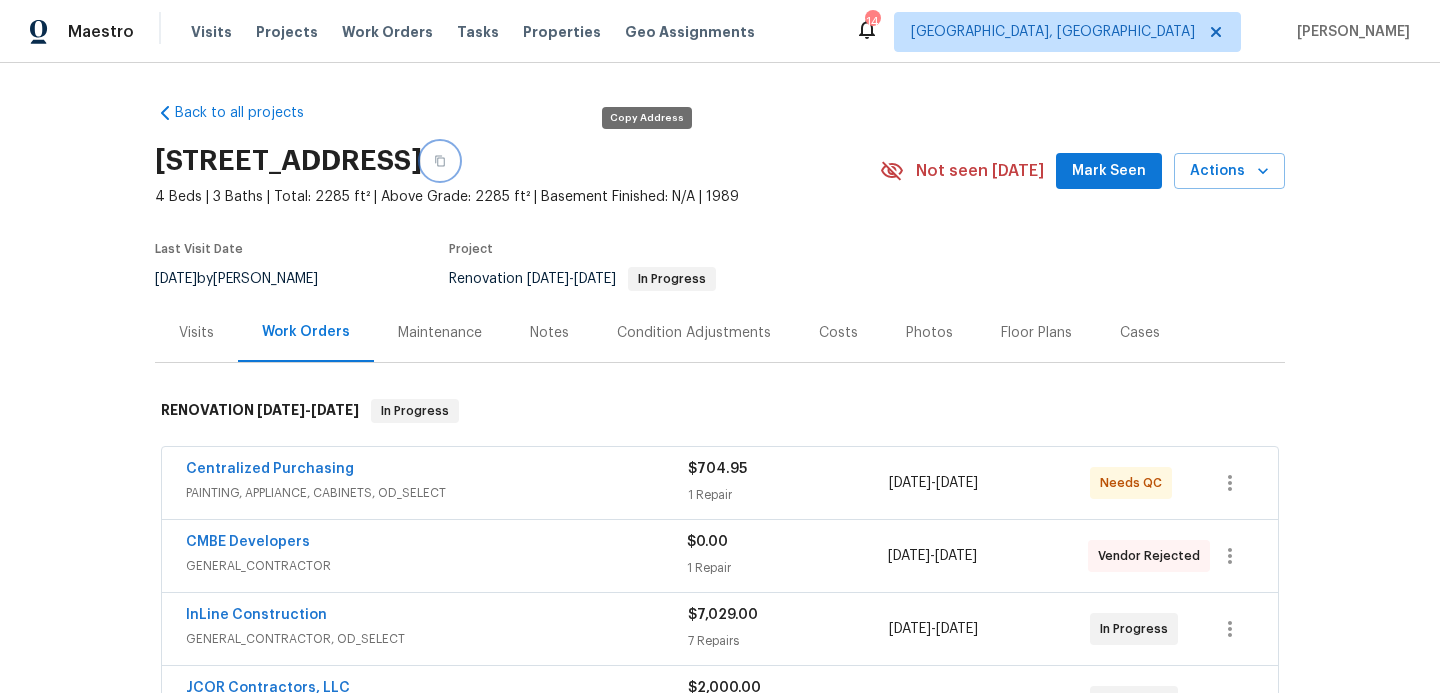 click 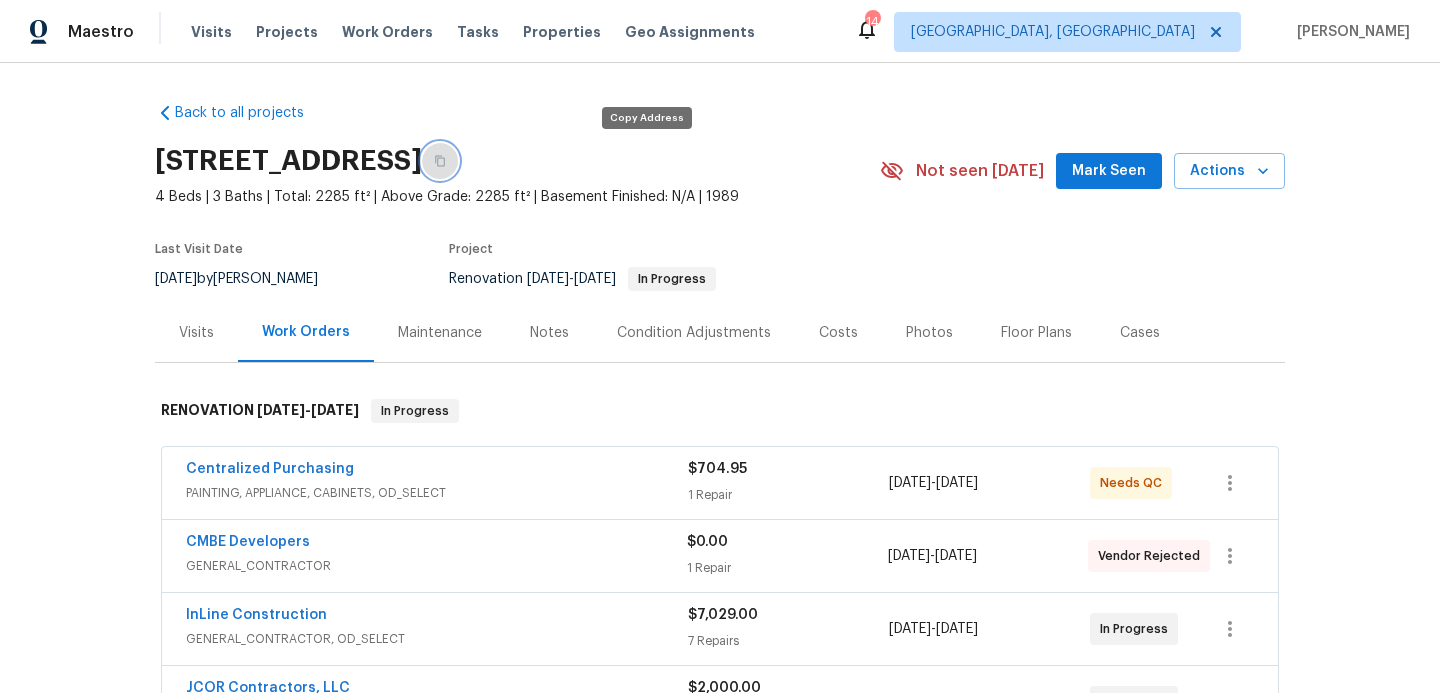 click 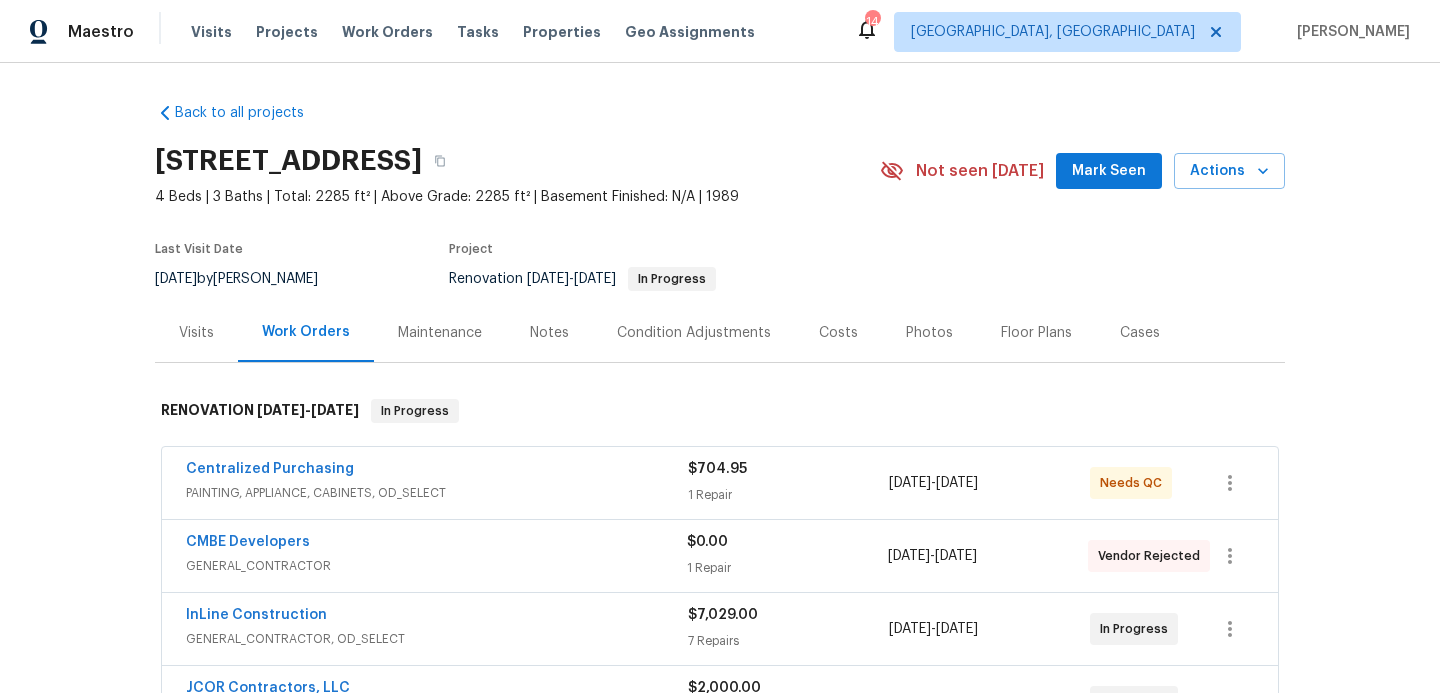 click on "Centralized Purchasing" at bounding box center [270, 469] 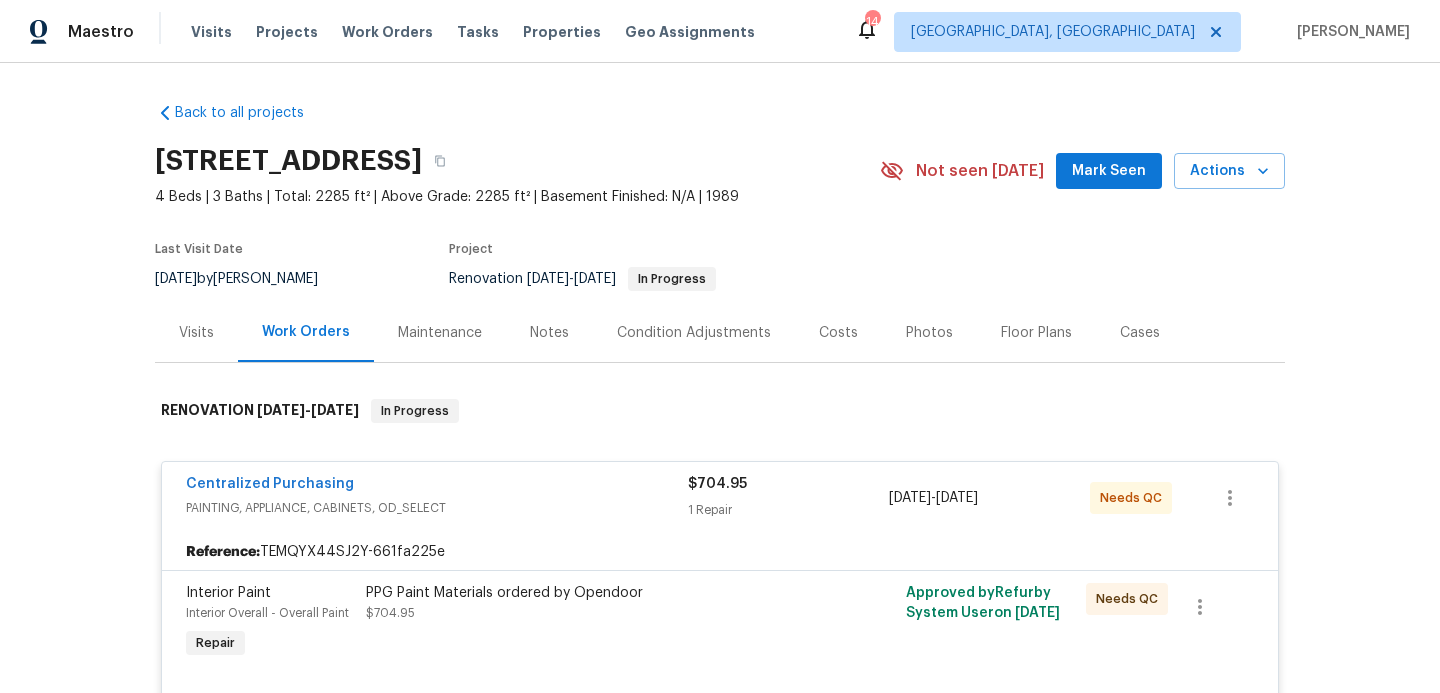 click on "PPG Paint Materials ordered by Opendoor" at bounding box center [585, 593] 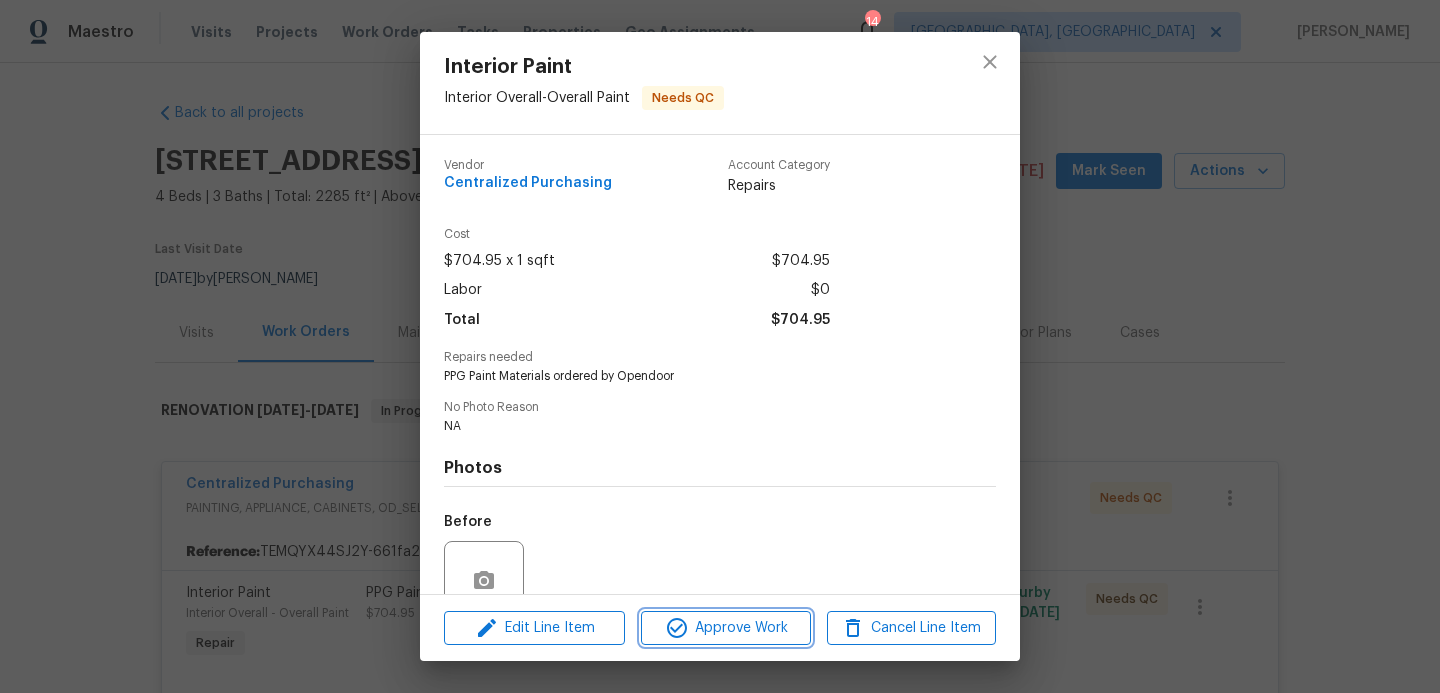 click on "Approve Work" at bounding box center (725, 628) 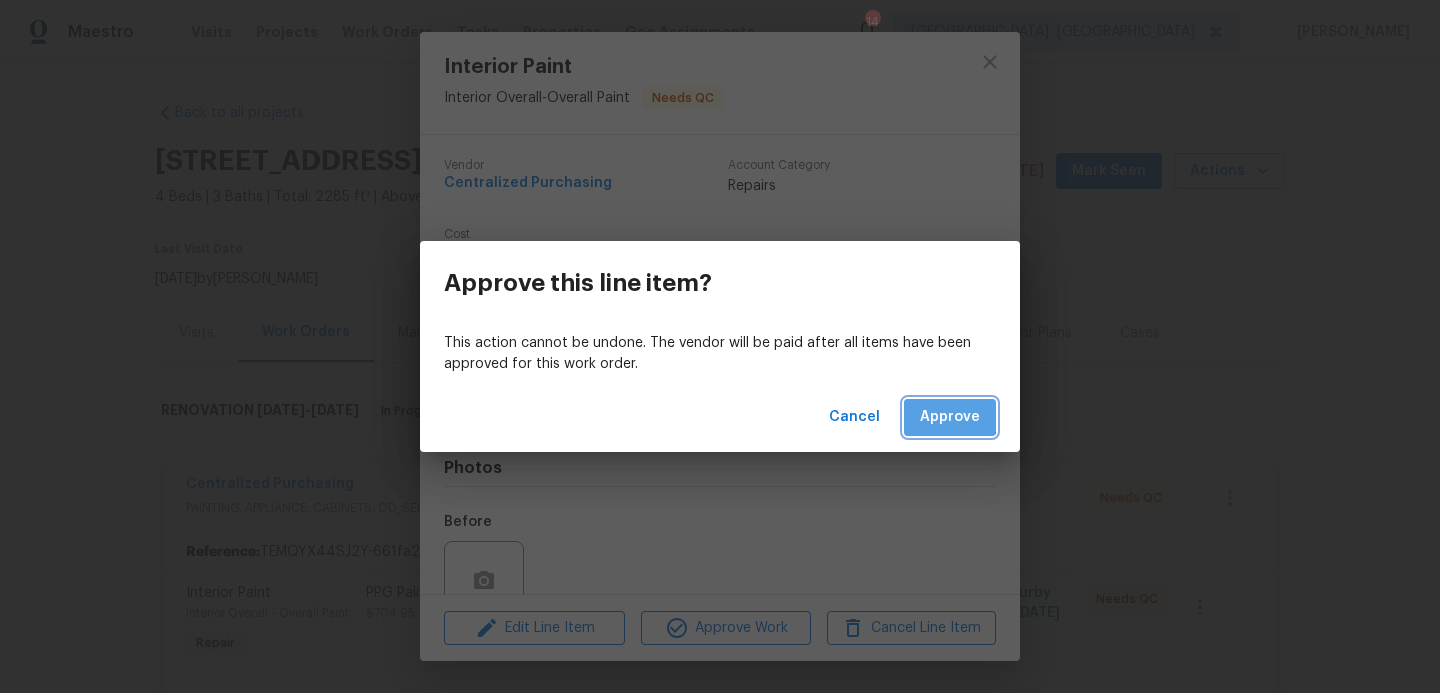 click on "Approve" at bounding box center [950, 417] 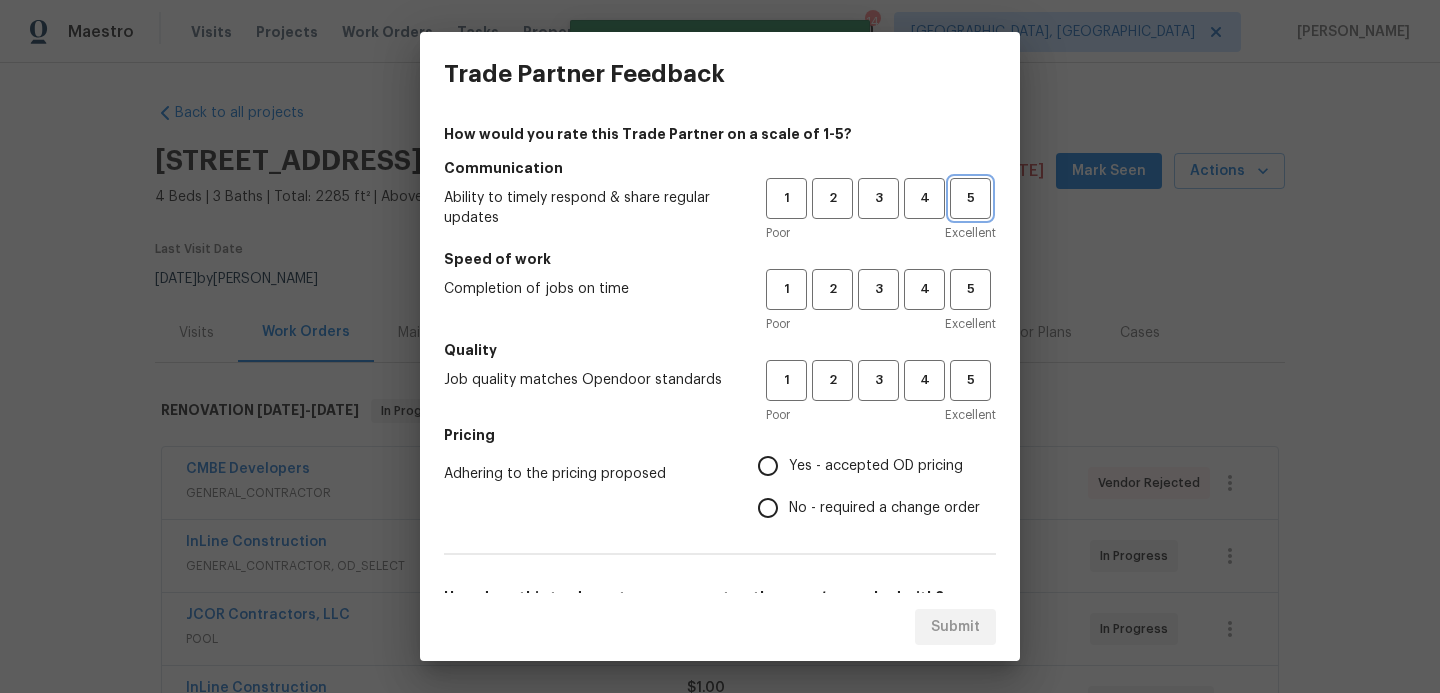 click on "5" at bounding box center (970, 198) 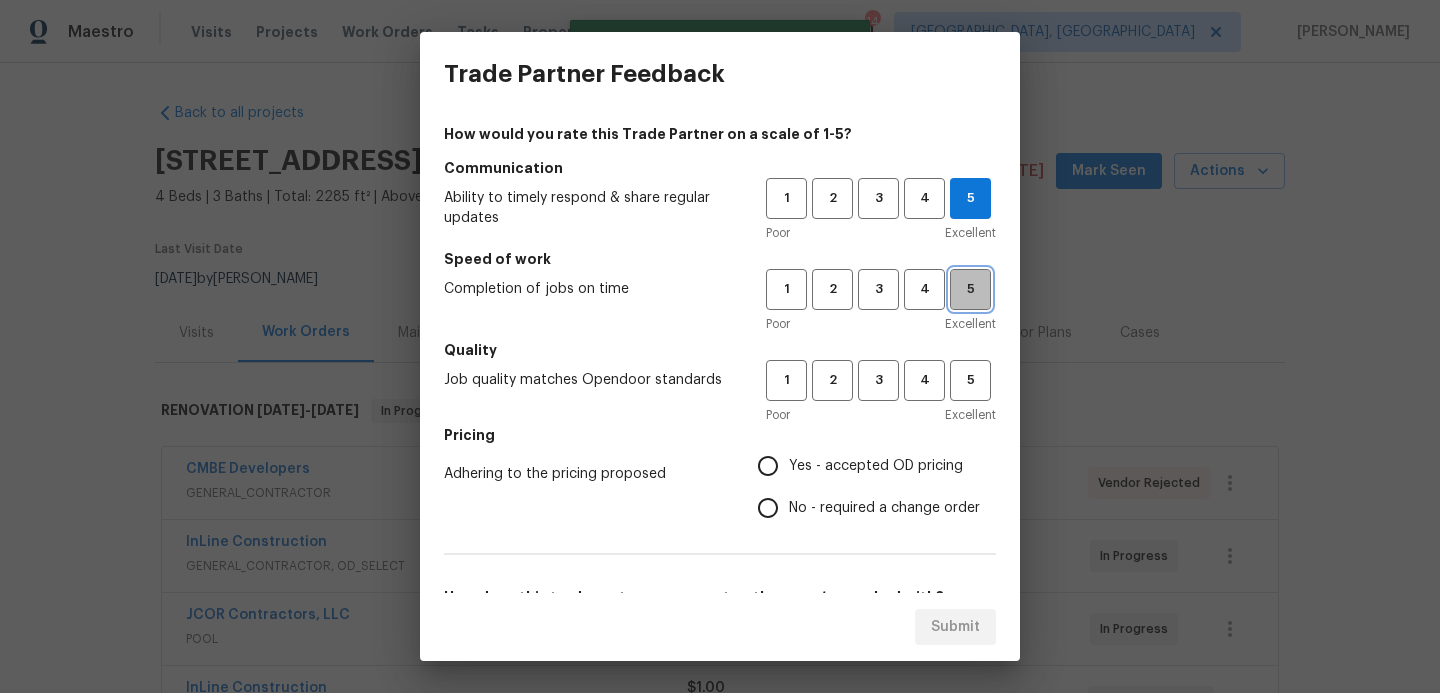 click on "5" at bounding box center (970, 289) 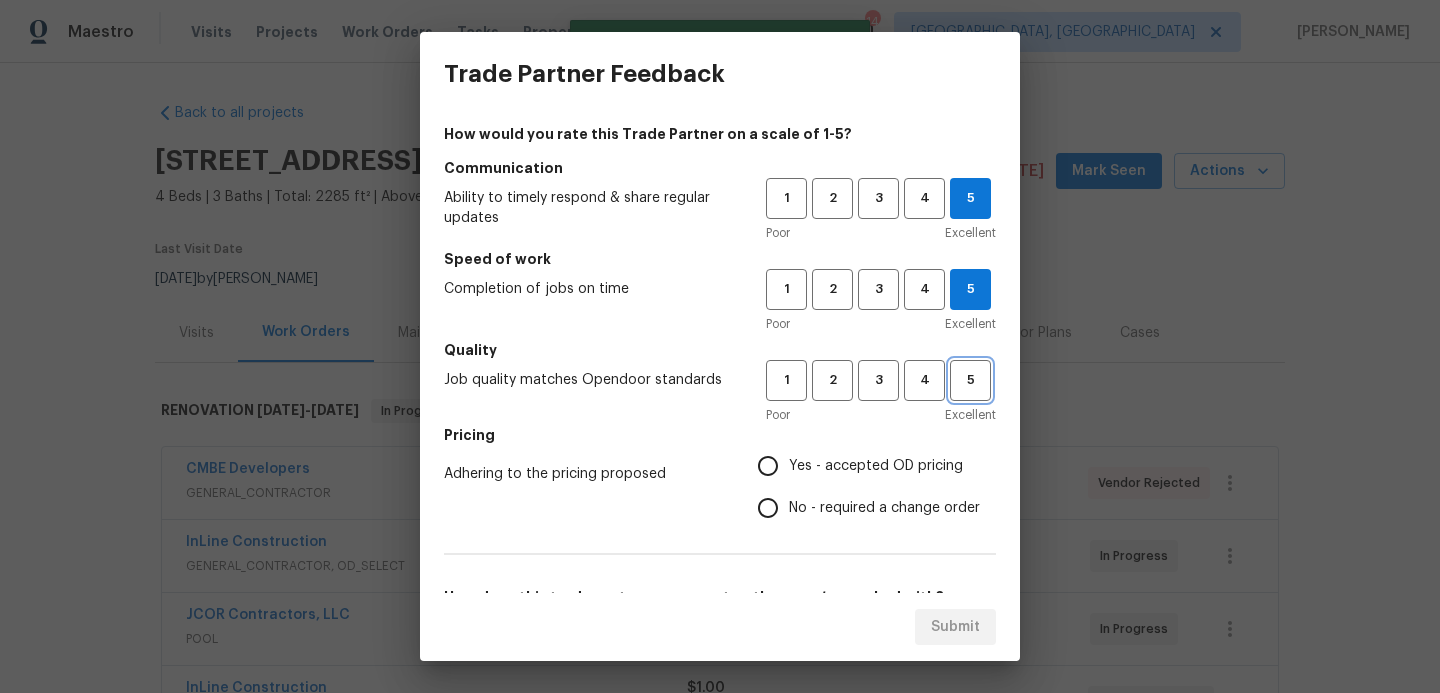 click on "5" at bounding box center [970, 380] 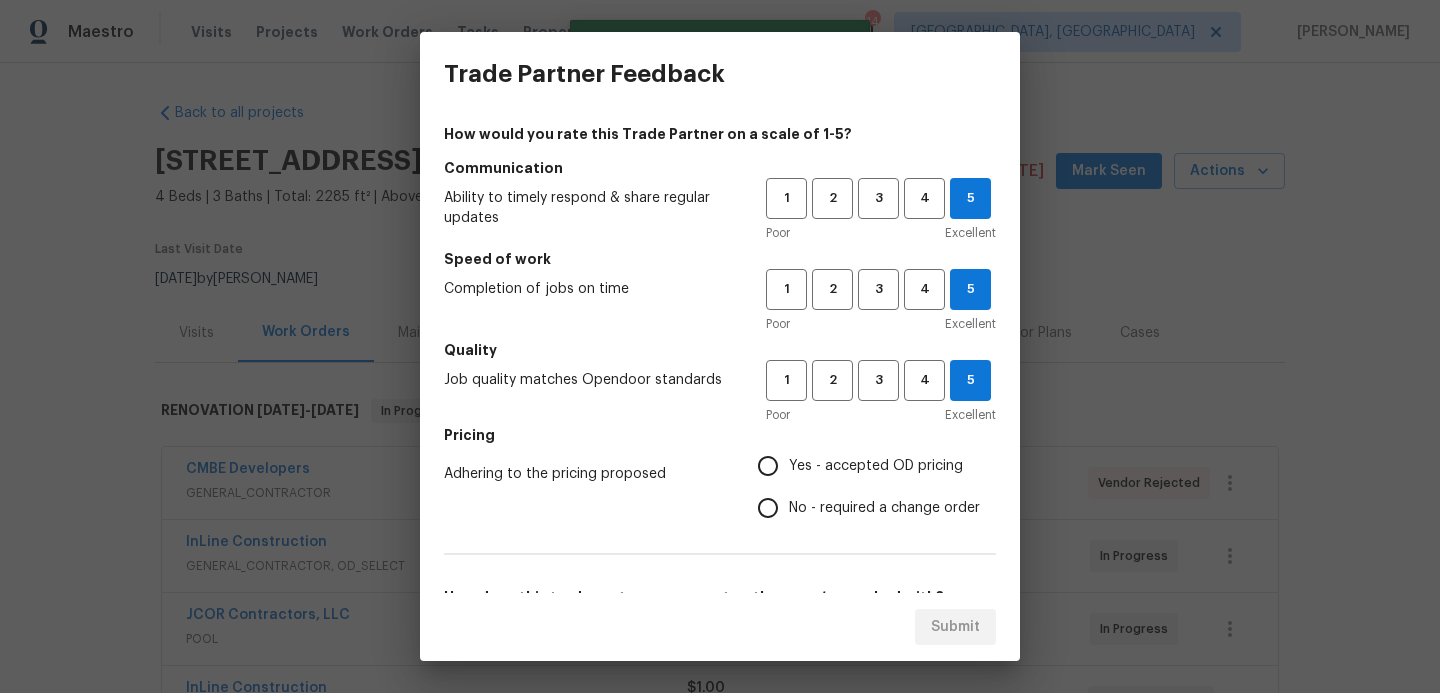 click on "Yes - accepted OD pricing" at bounding box center (768, 466) 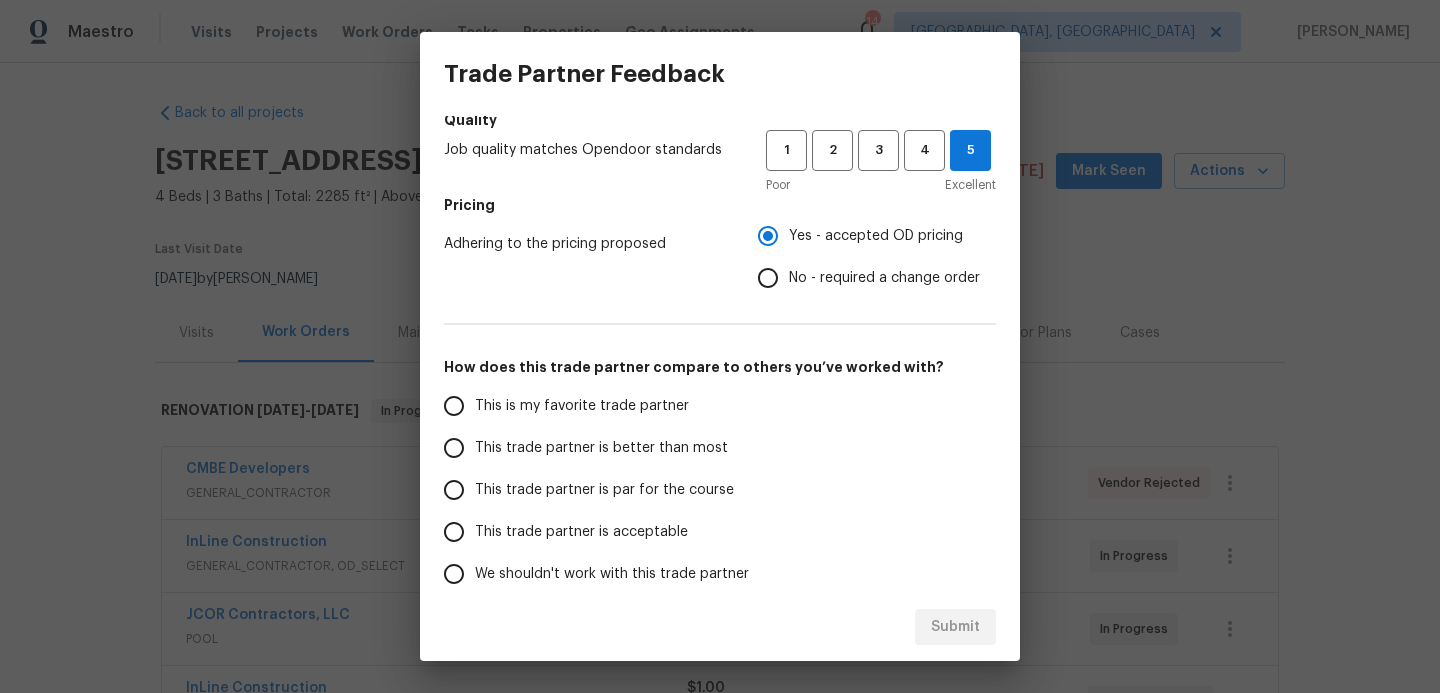 scroll, scrollTop: 322, scrollLeft: 0, axis: vertical 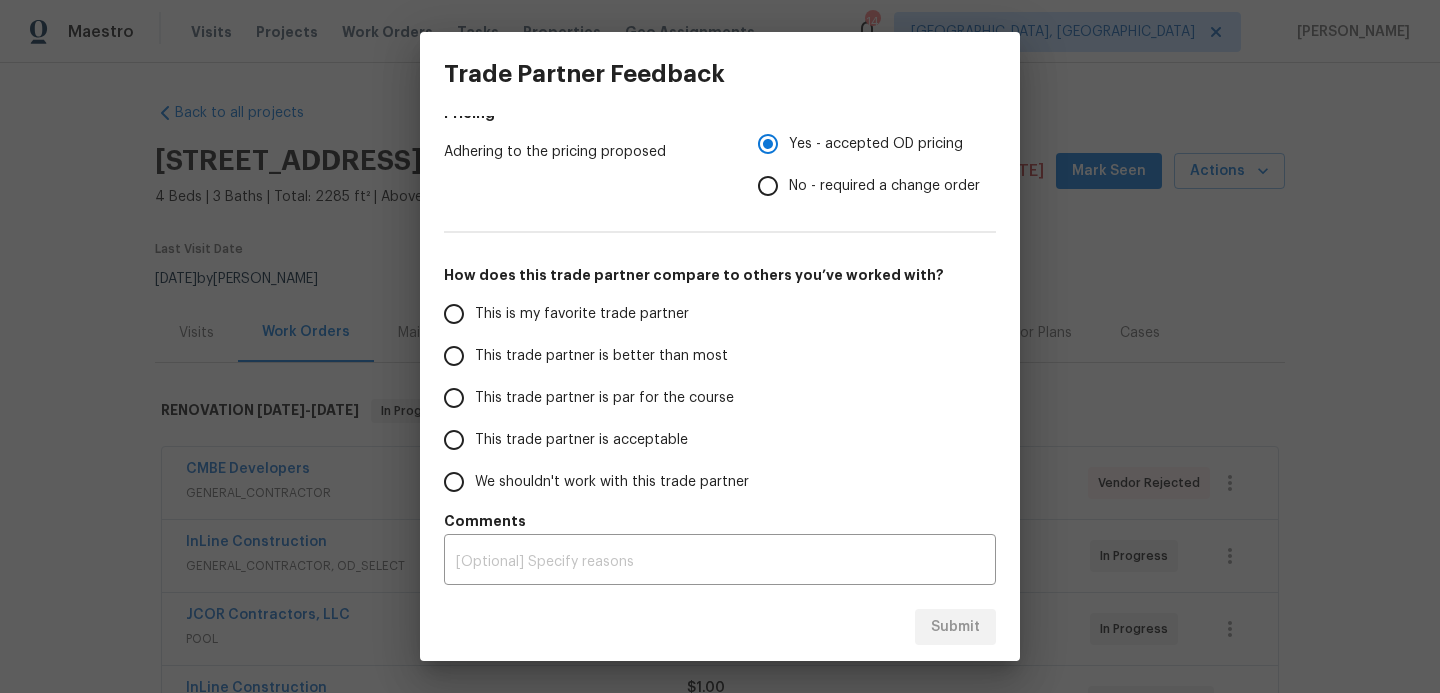 click on "This trade partner is better than most" at bounding box center [454, 356] 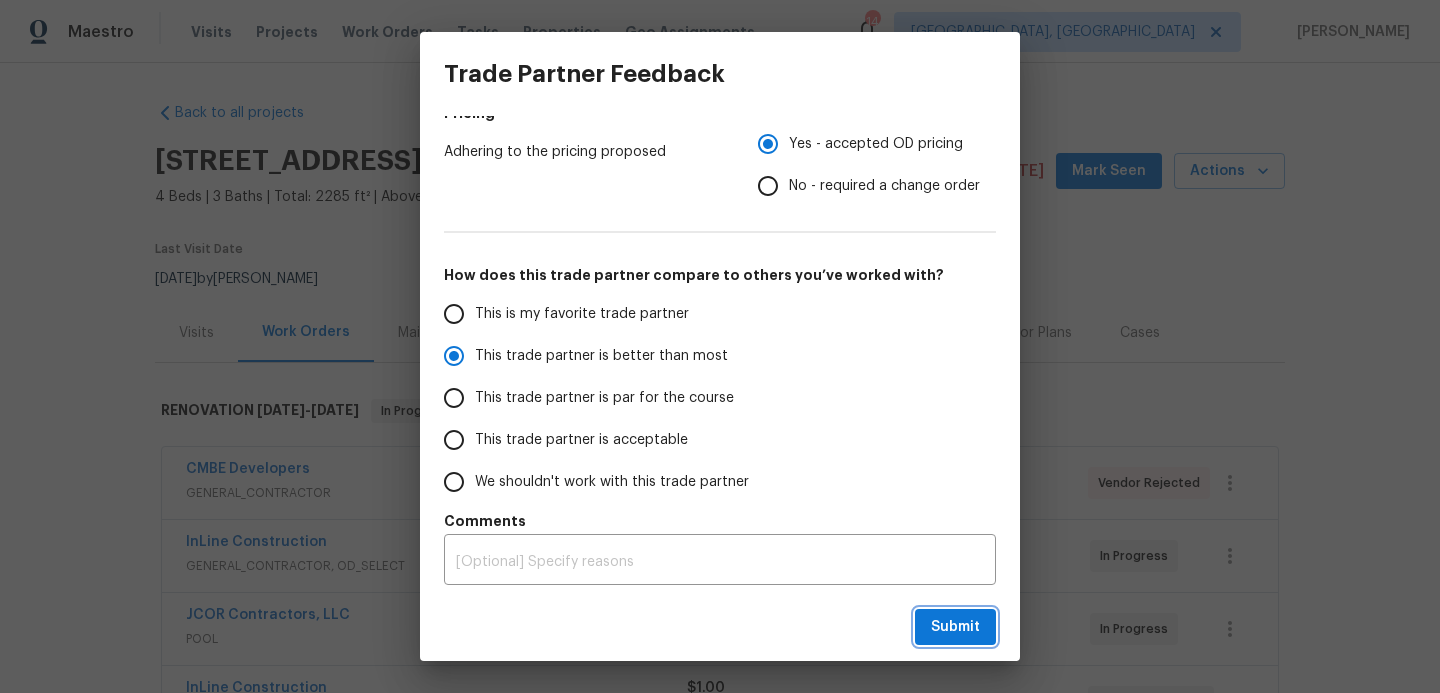 click on "Submit" at bounding box center [955, 627] 